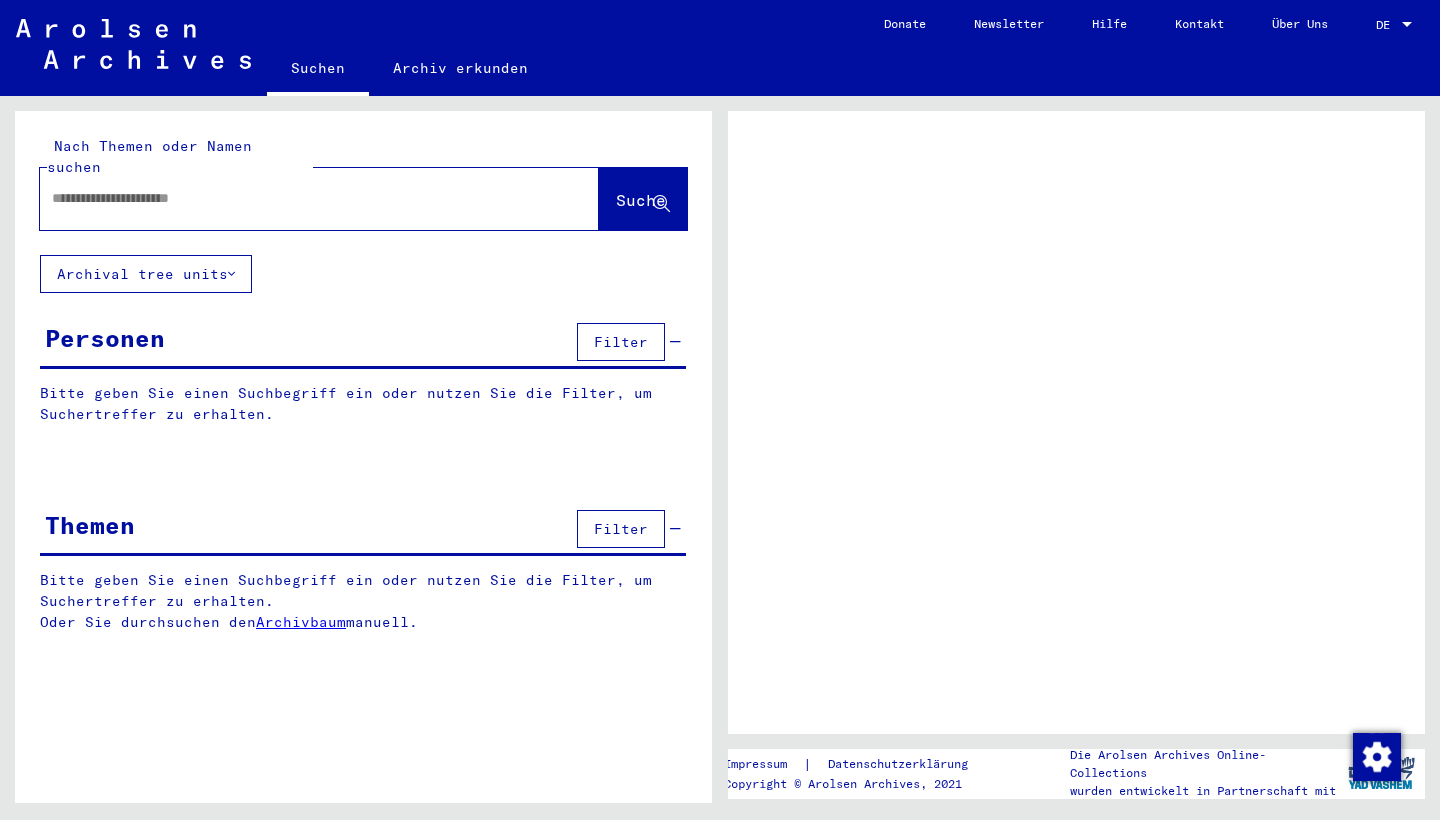 scroll, scrollTop: 0, scrollLeft: 0, axis: both 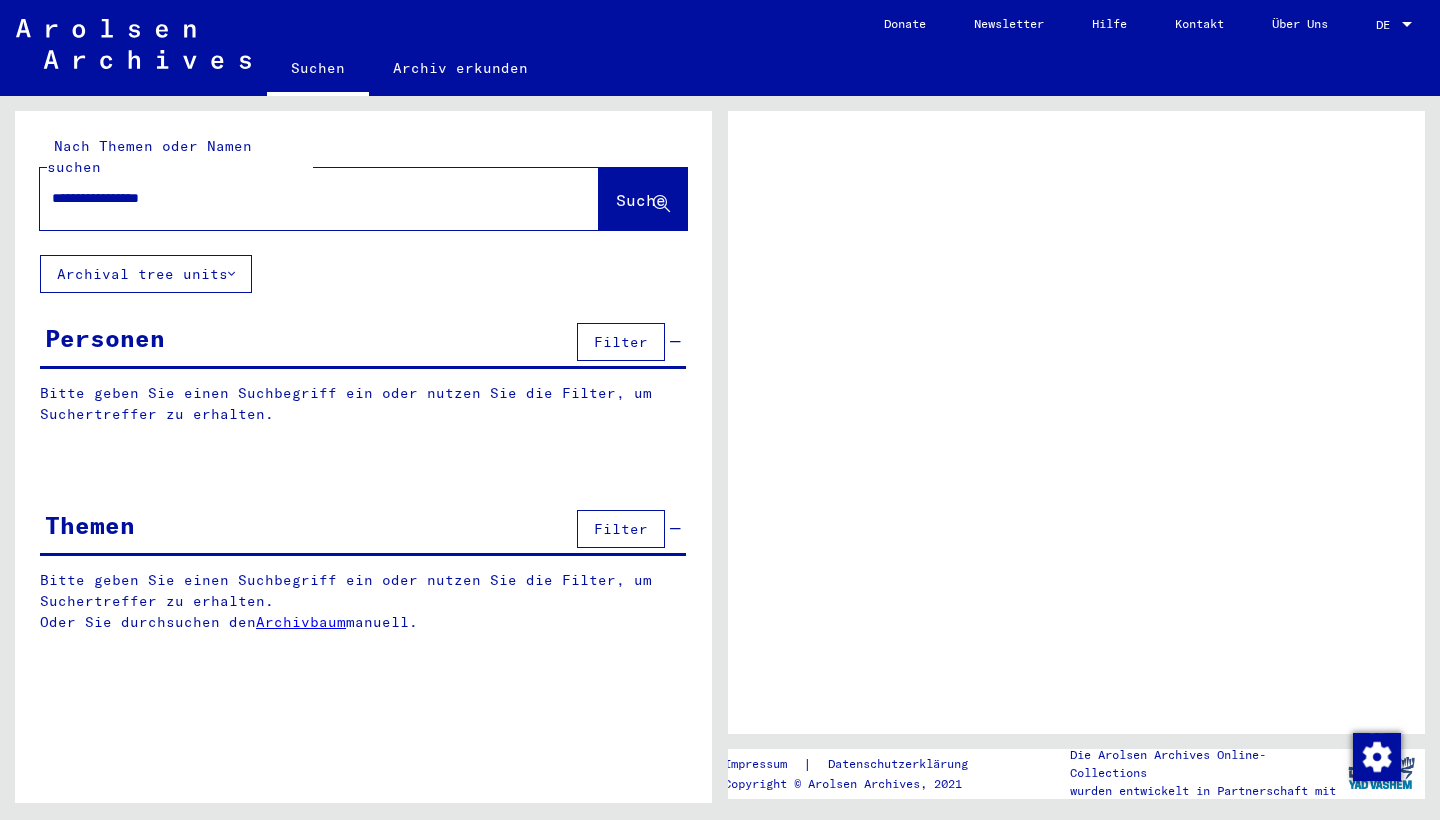 type on "**********" 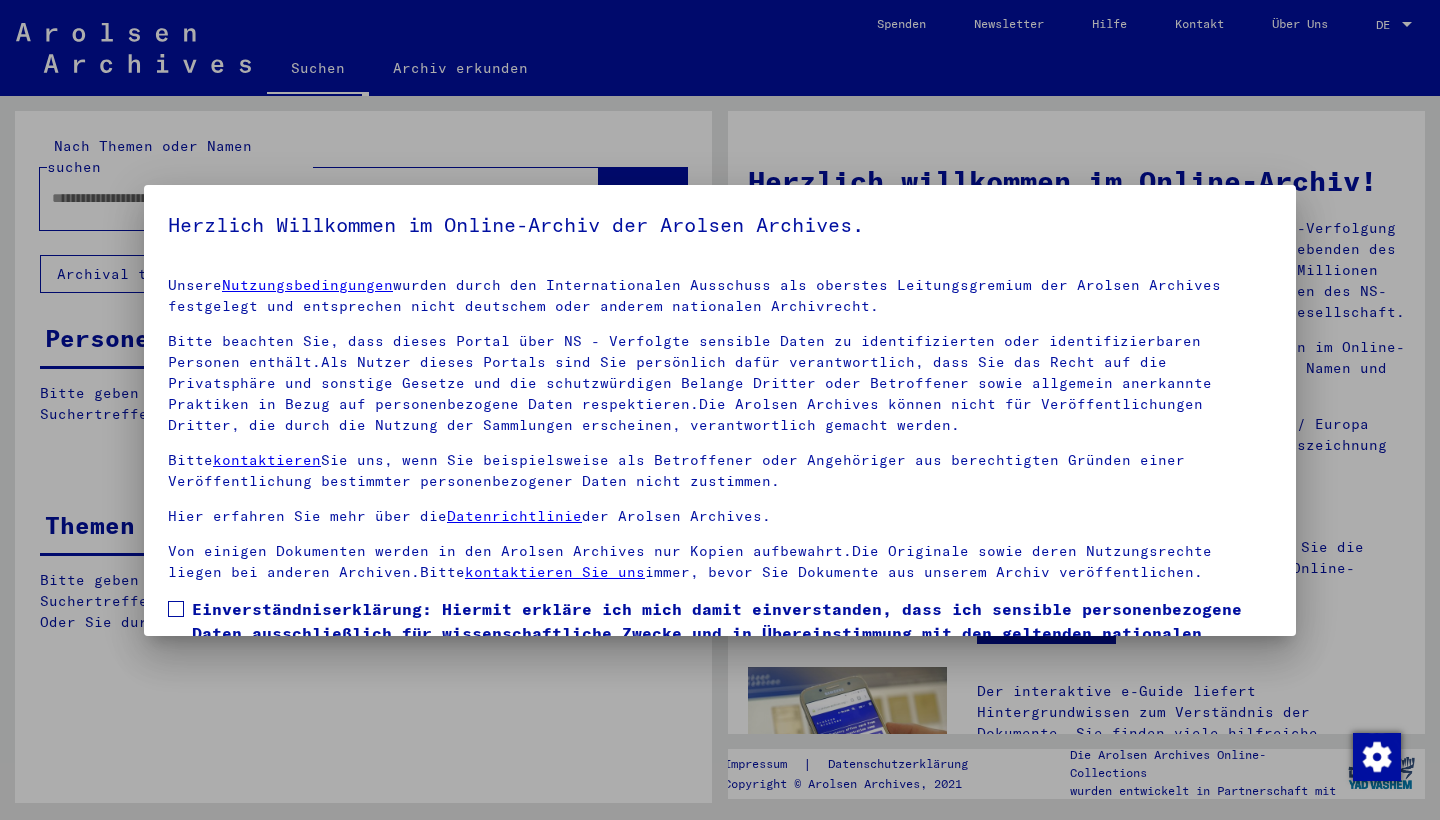 scroll, scrollTop: 432, scrollLeft: 0, axis: vertical 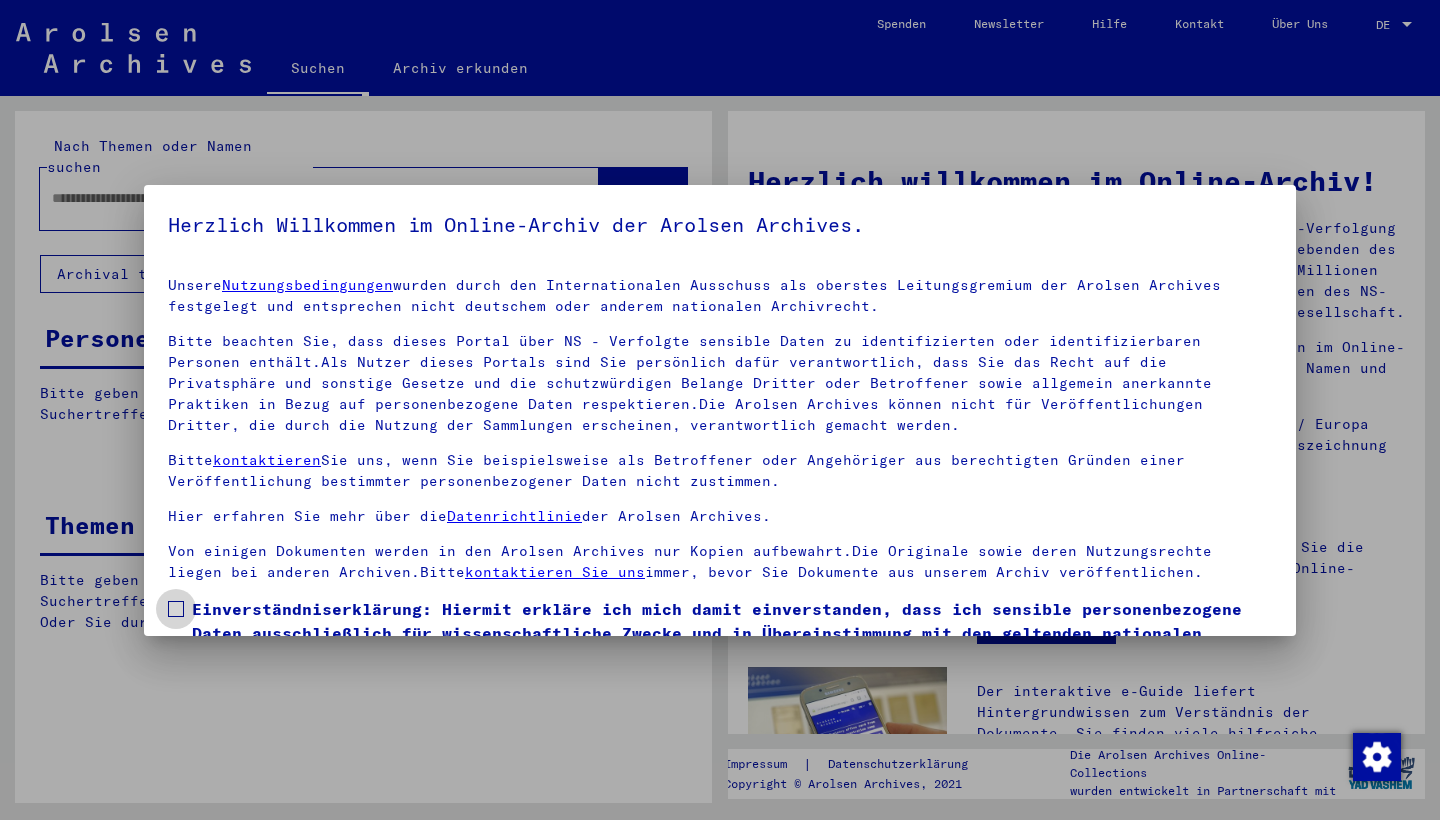 click at bounding box center [176, 609] 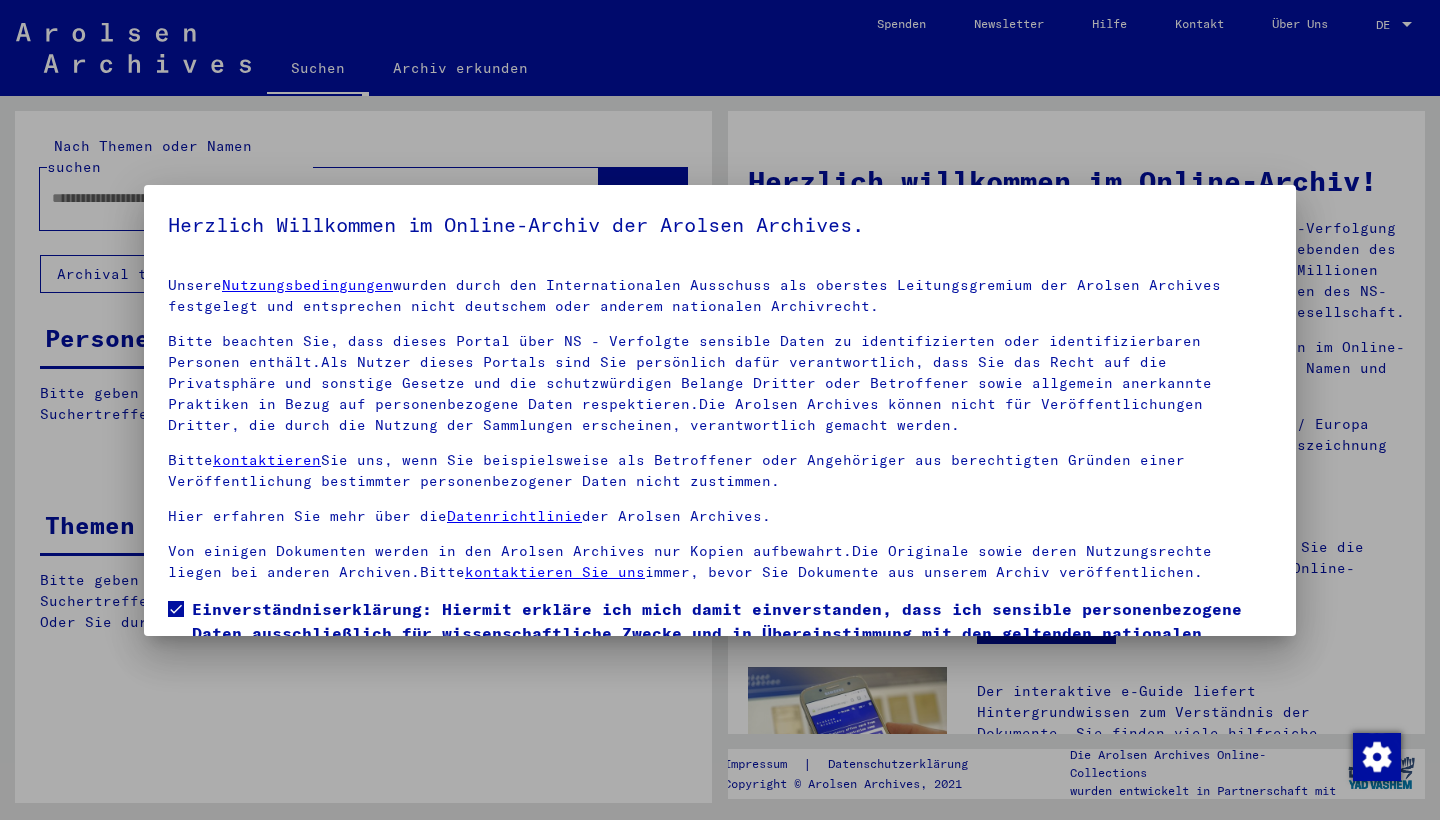 scroll, scrollTop: 432, scrollLeft: 0, axis: vertical 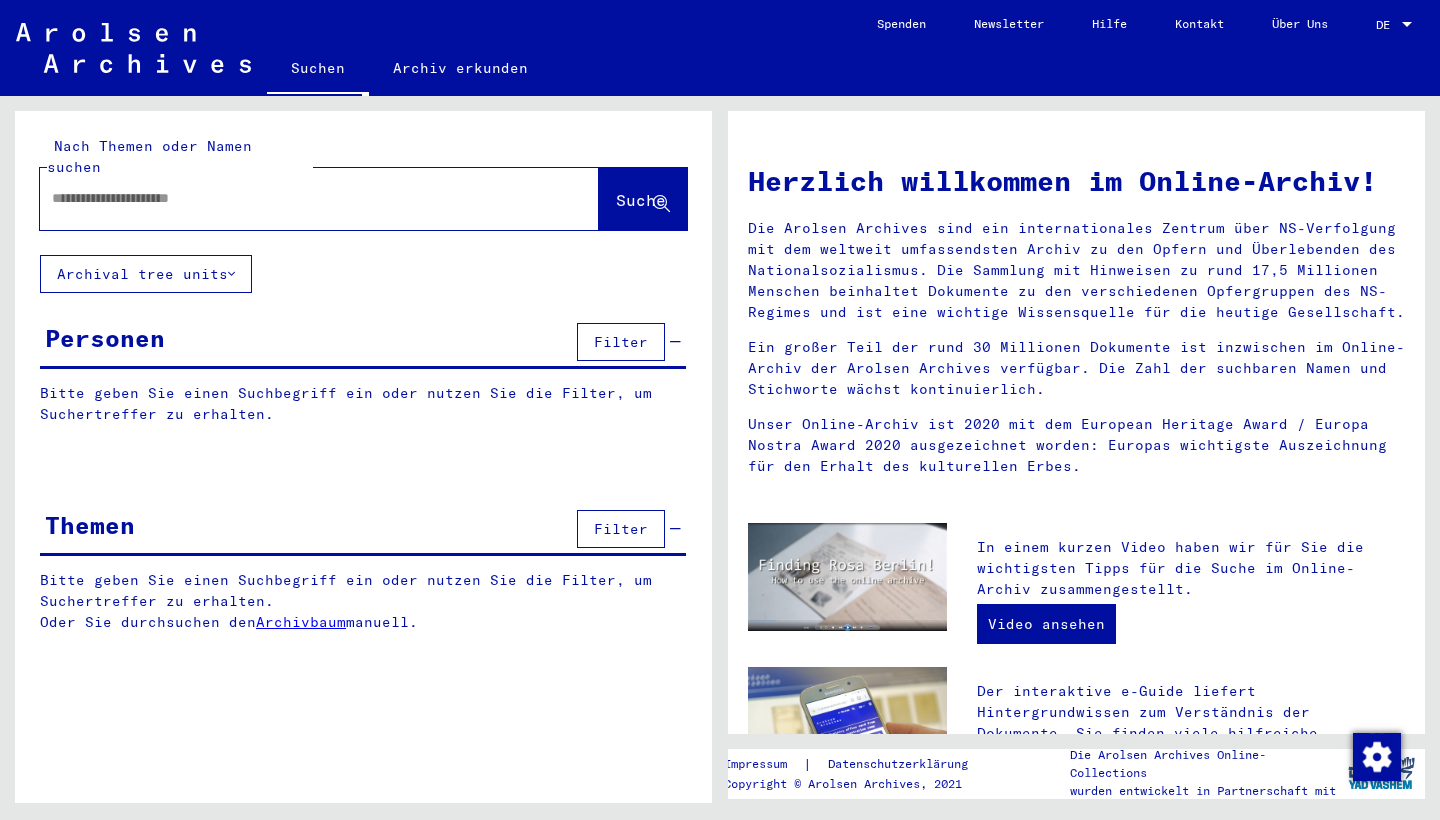 click 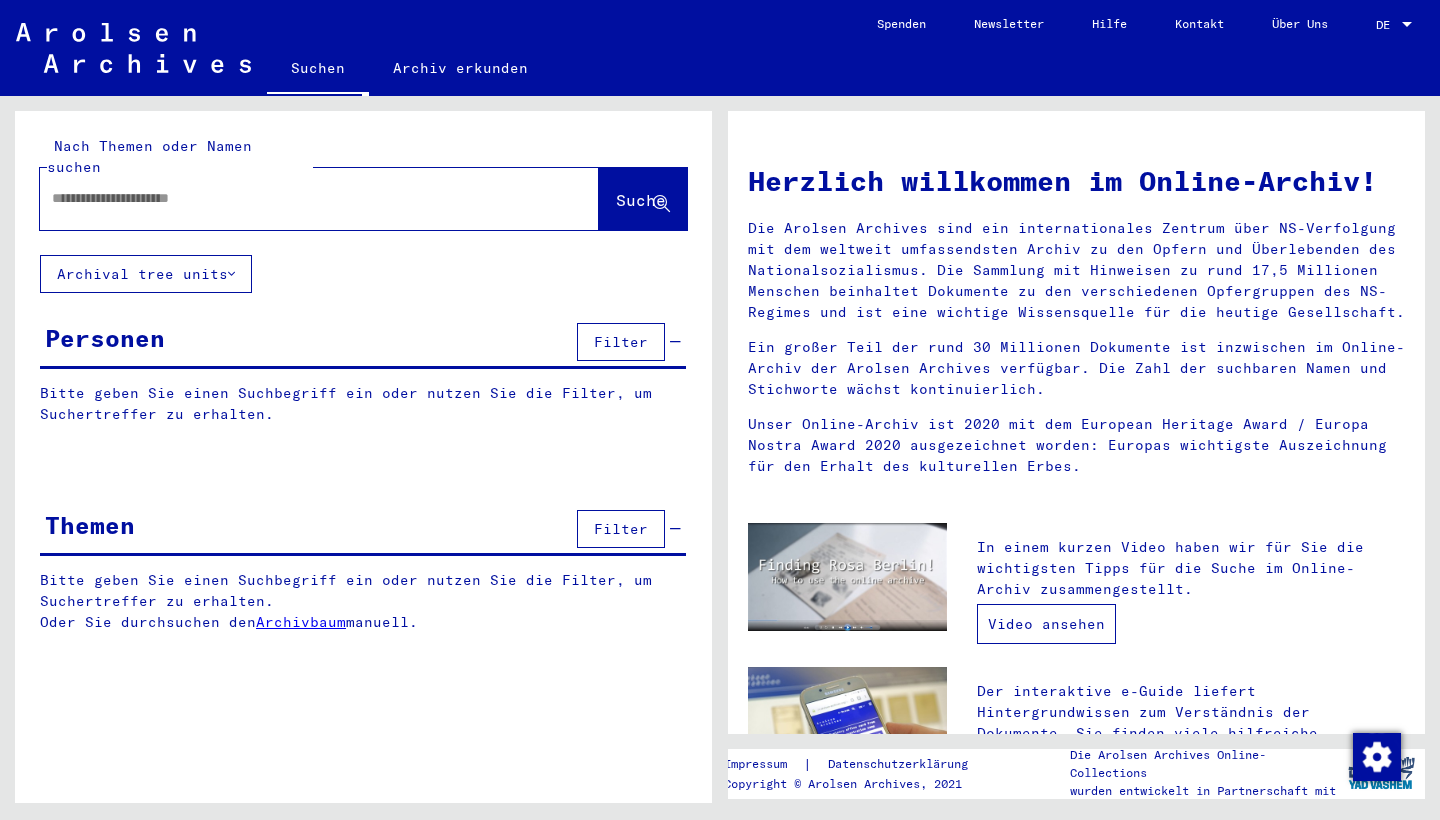 click on "Video ansehen" at bounding box center [1046, 624] 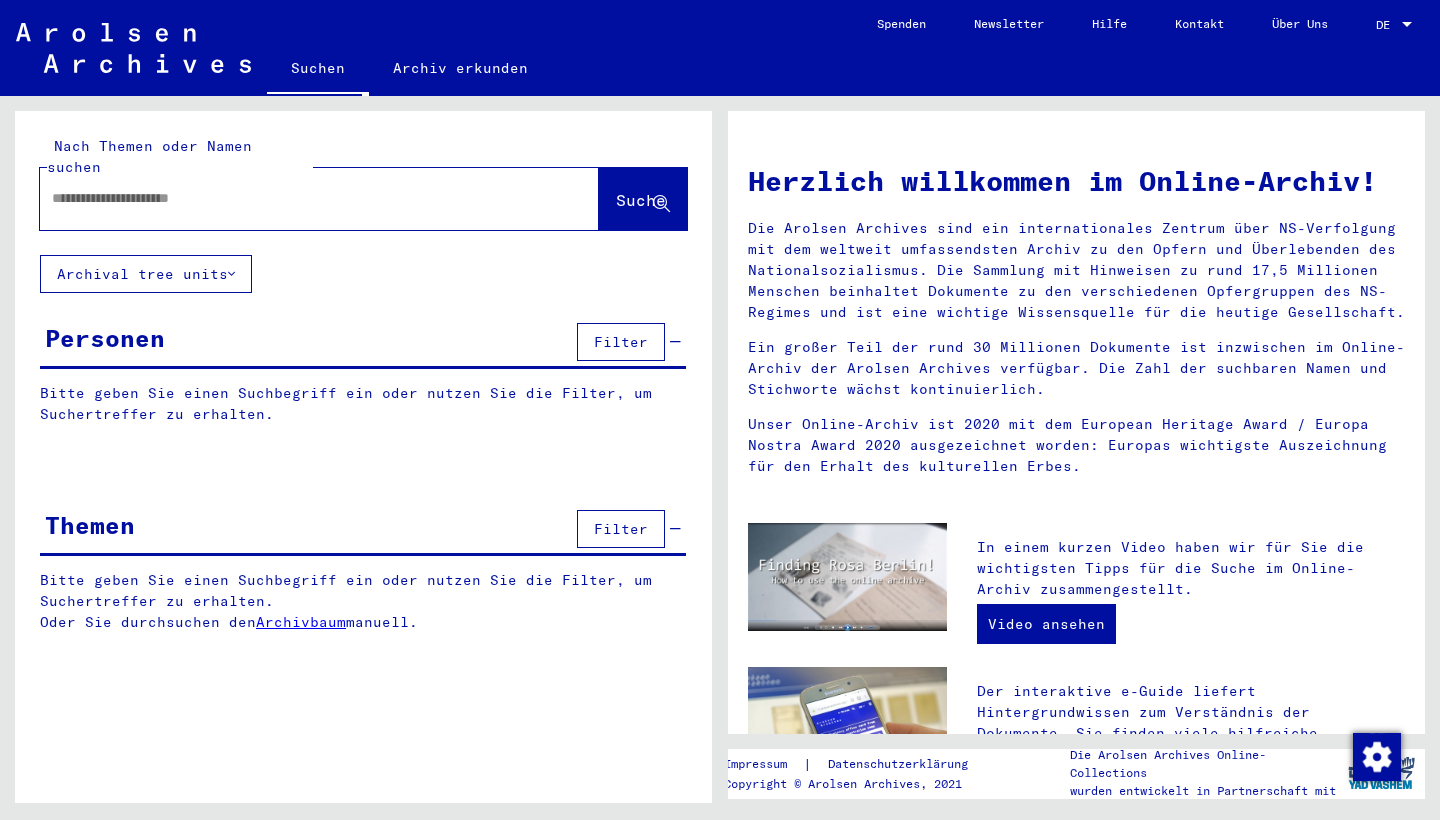 click at bounding box center [295, 198] 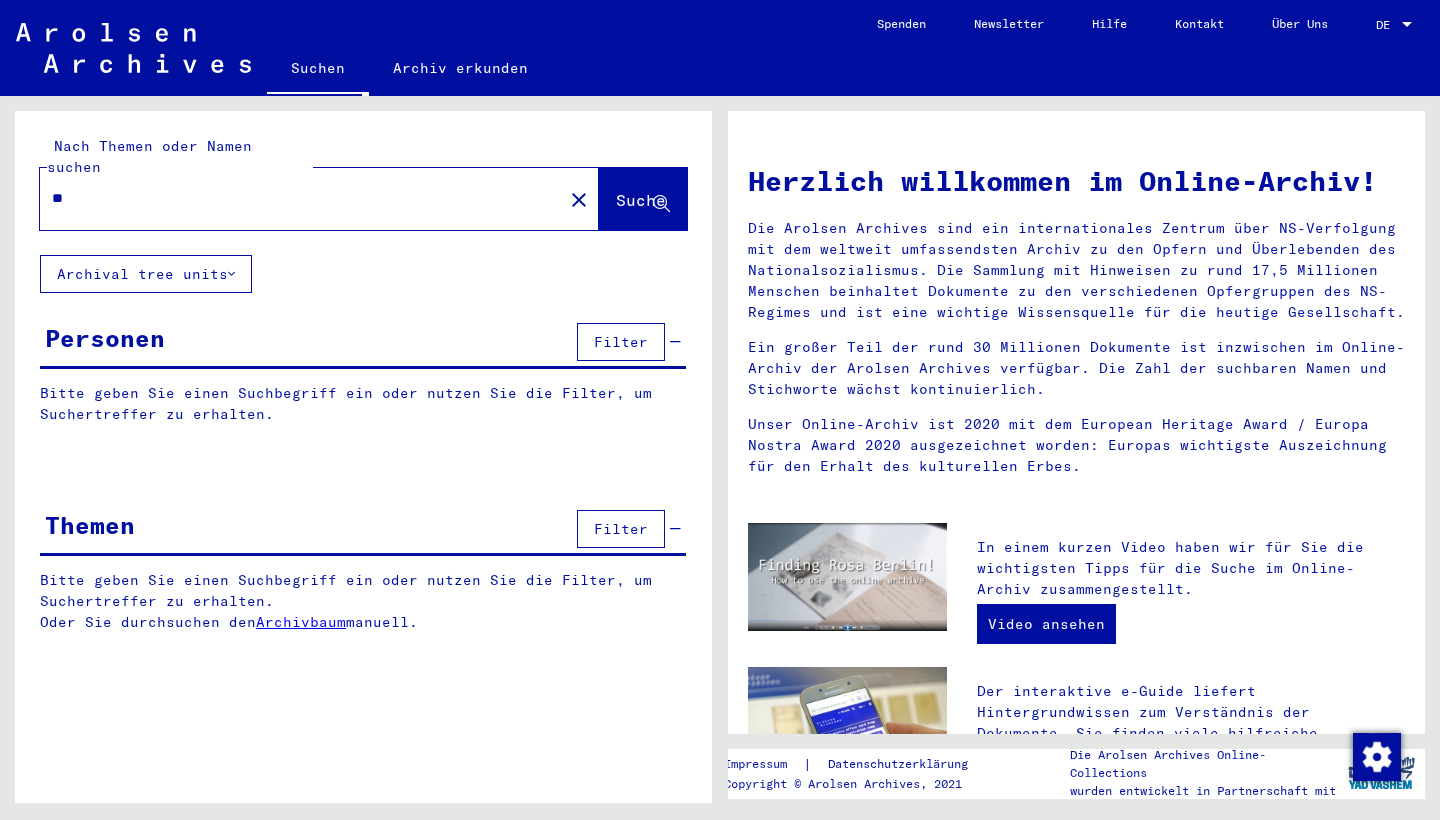 type on "*" 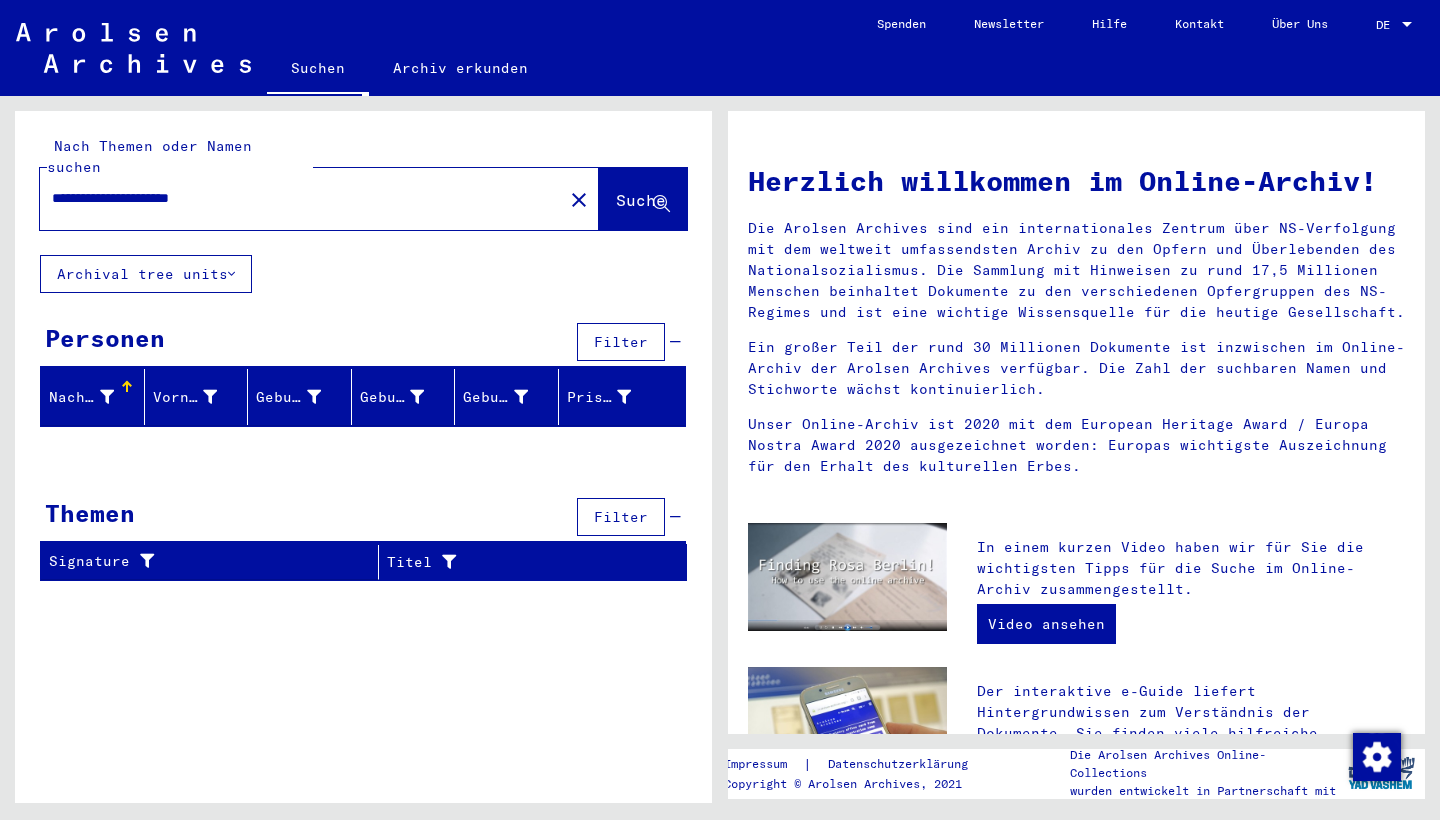 click on "**********" at bounding box center (295, 198) 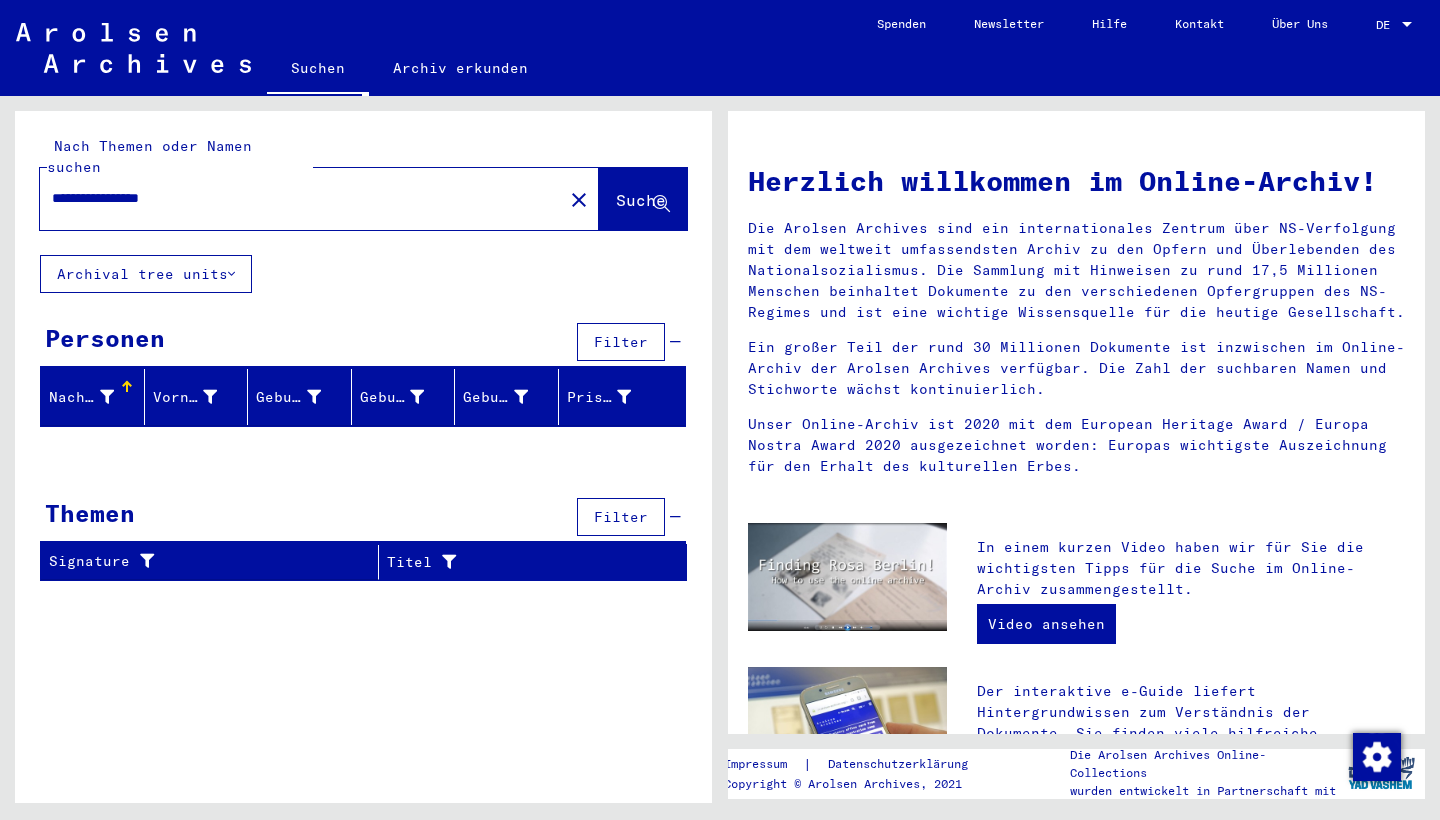 type on "**********" 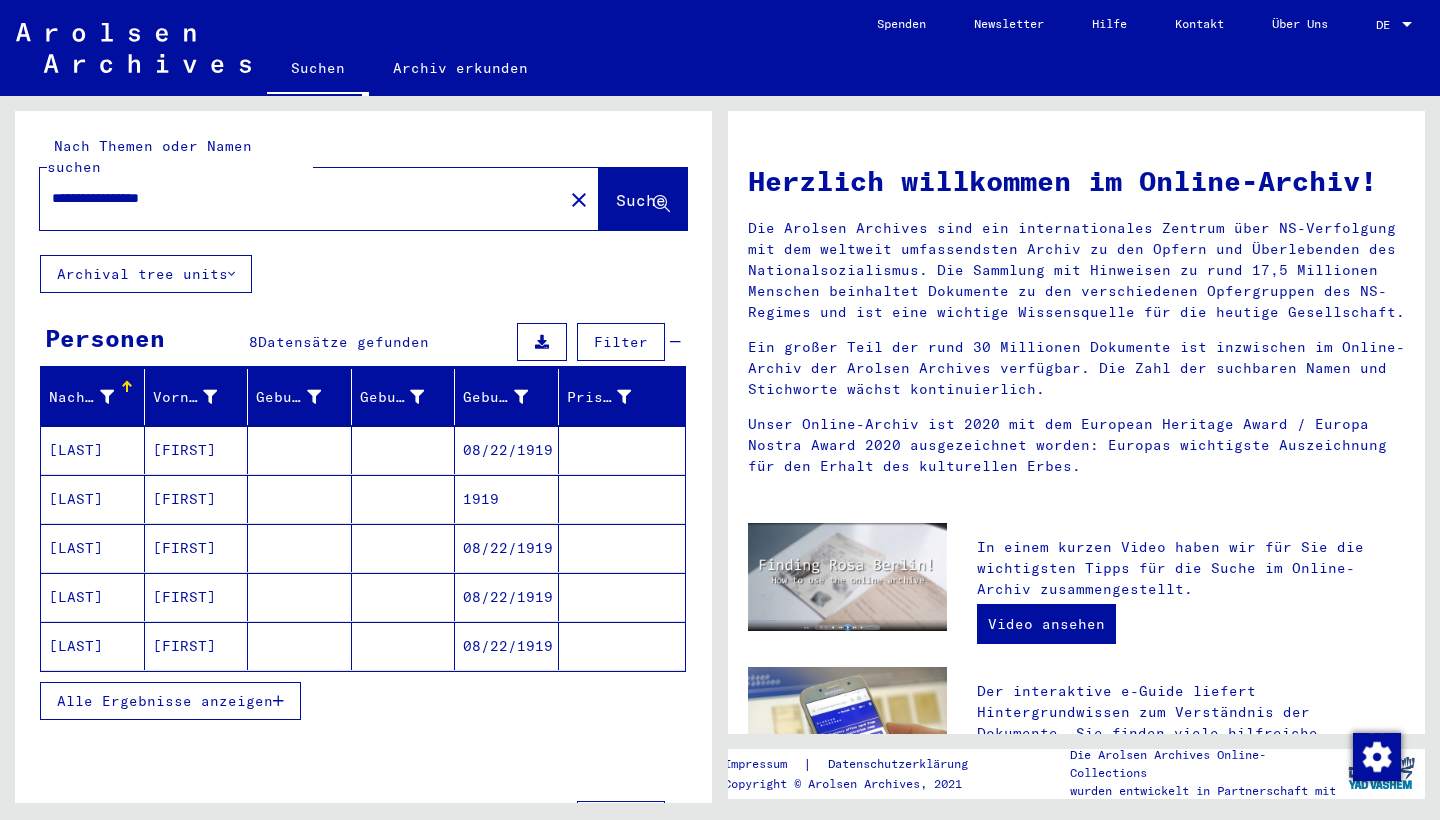 click on "[FIRST]" at bounding box center (197, 499) 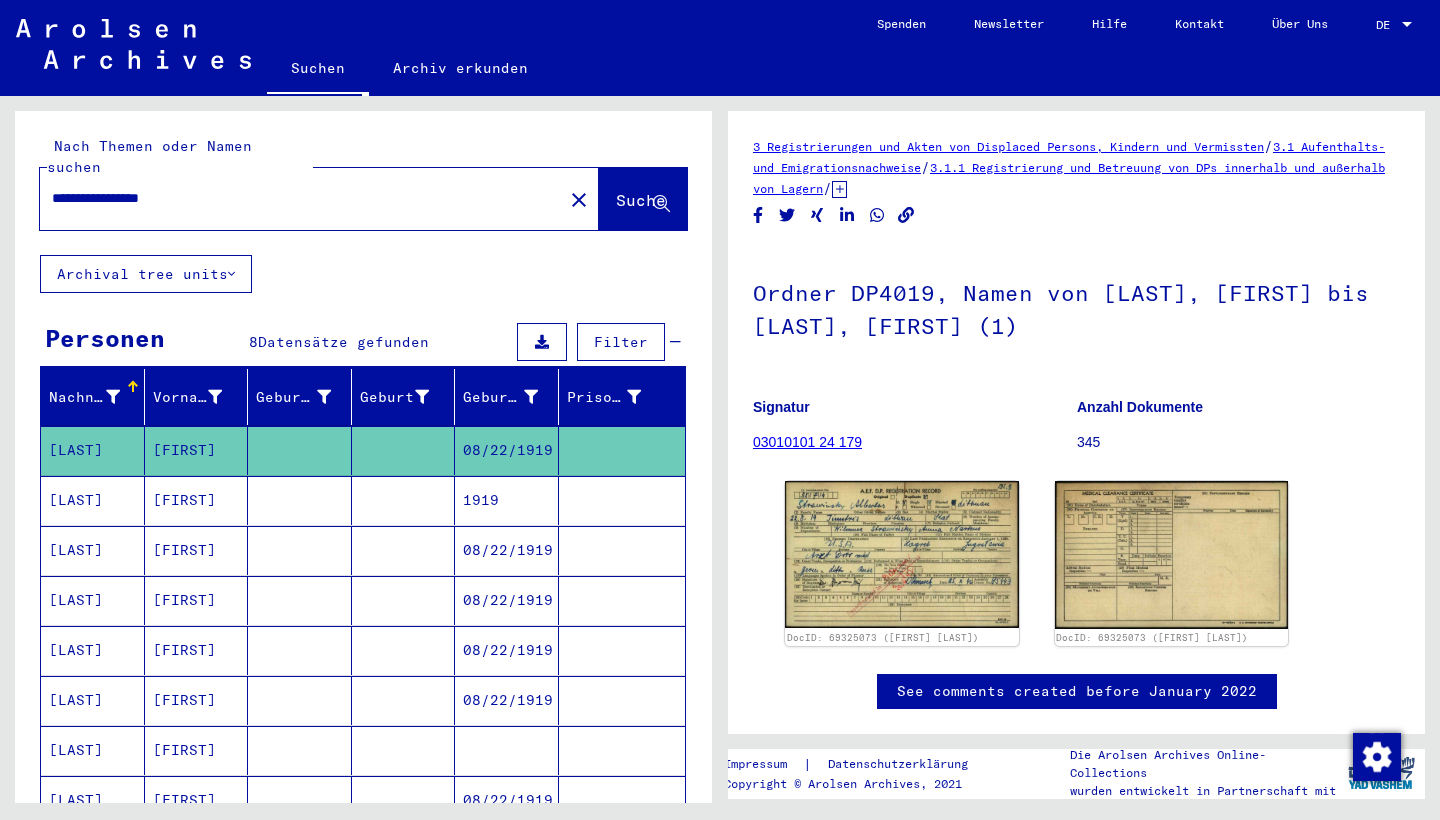 scroll, scrollTop: 0, scrollLeft: 0, axis: both 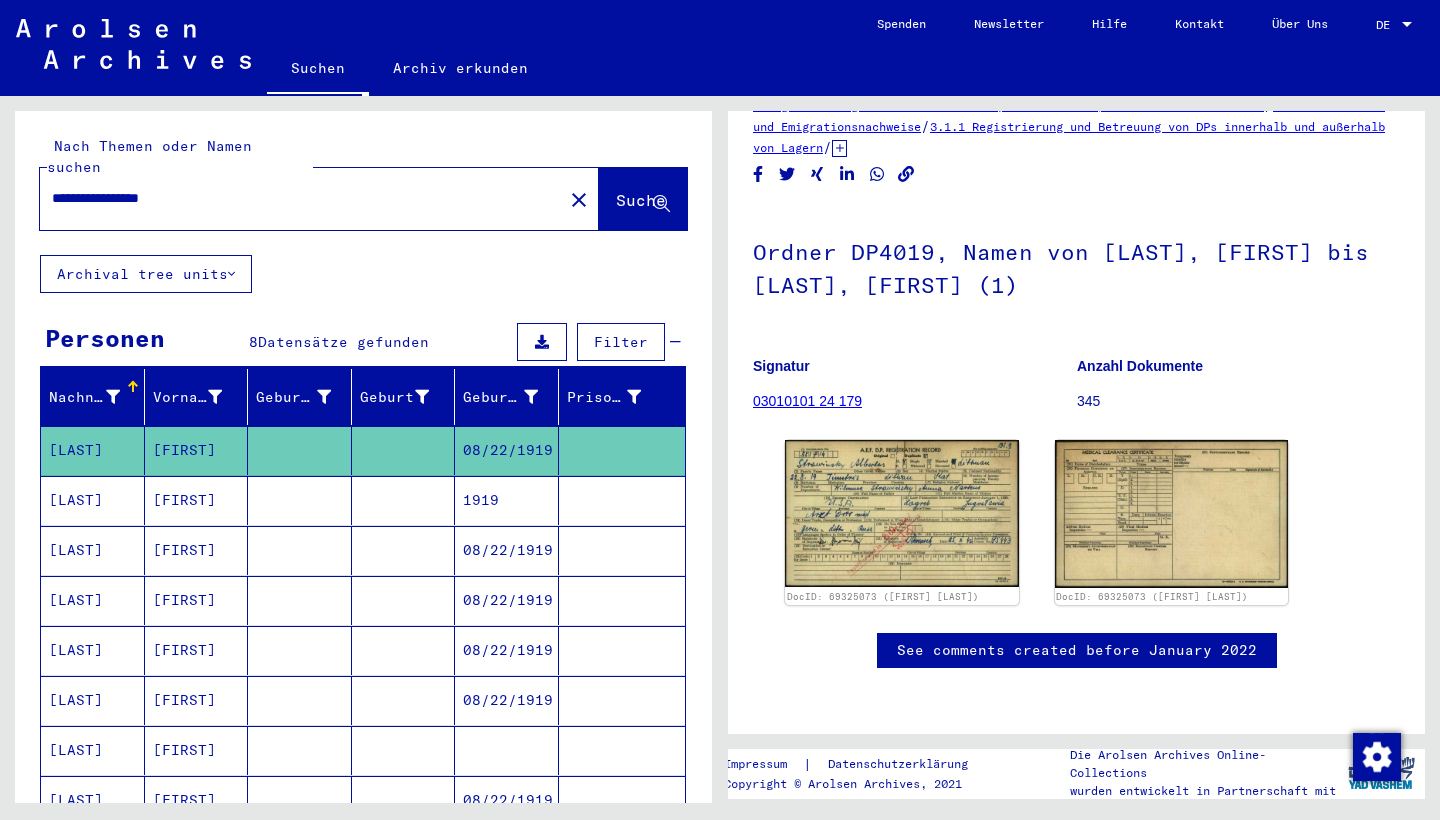 click on "[LAST]" at bounding box center (93, 700) 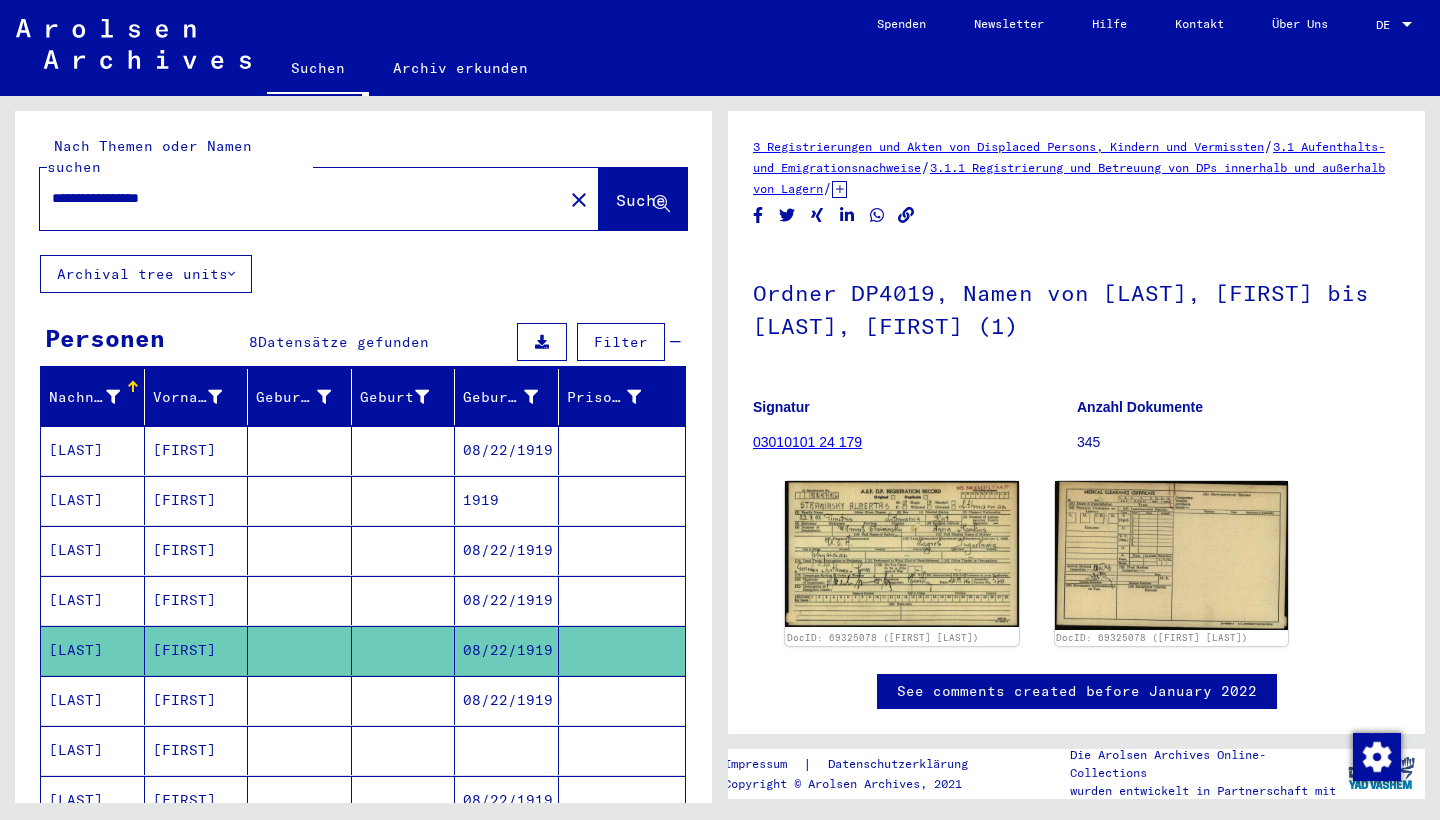 scroll, scrollTop: 0, scrollLeft: 0, axis: both 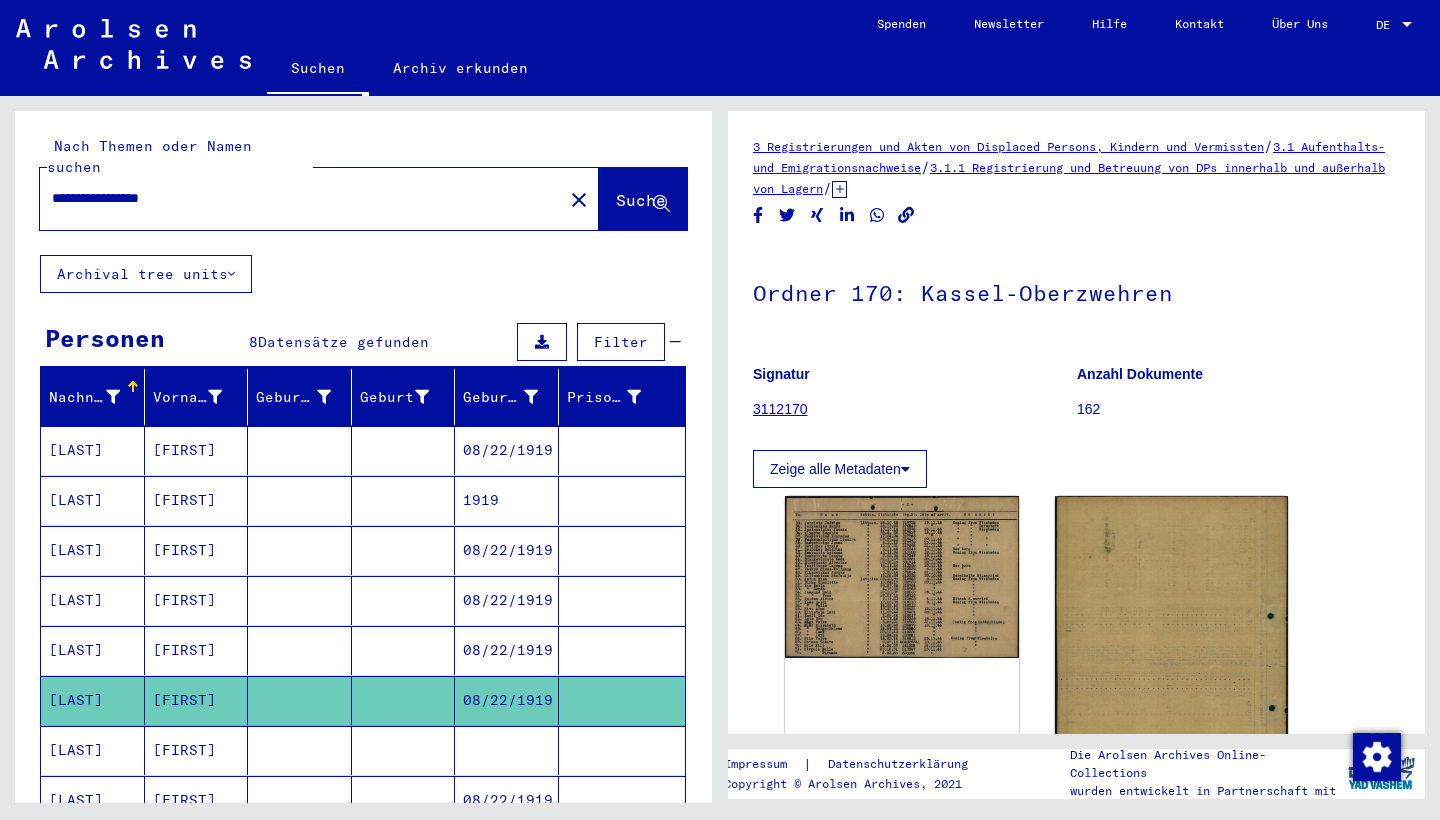 click on "[FIRST]" at bounding box center (197, 800) 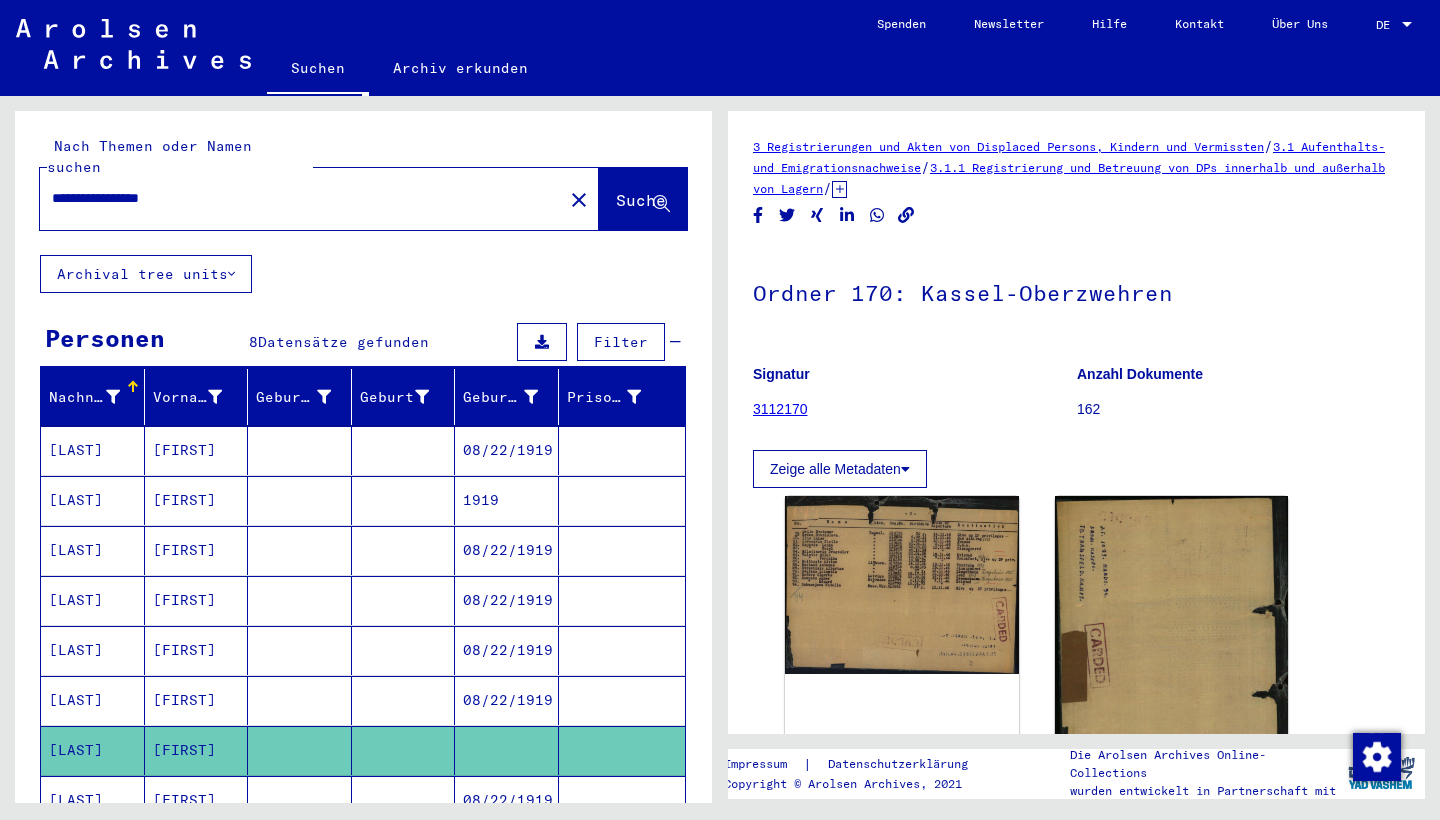 scroll, scrollTop: 0, scrollLeft: 0, axis: both 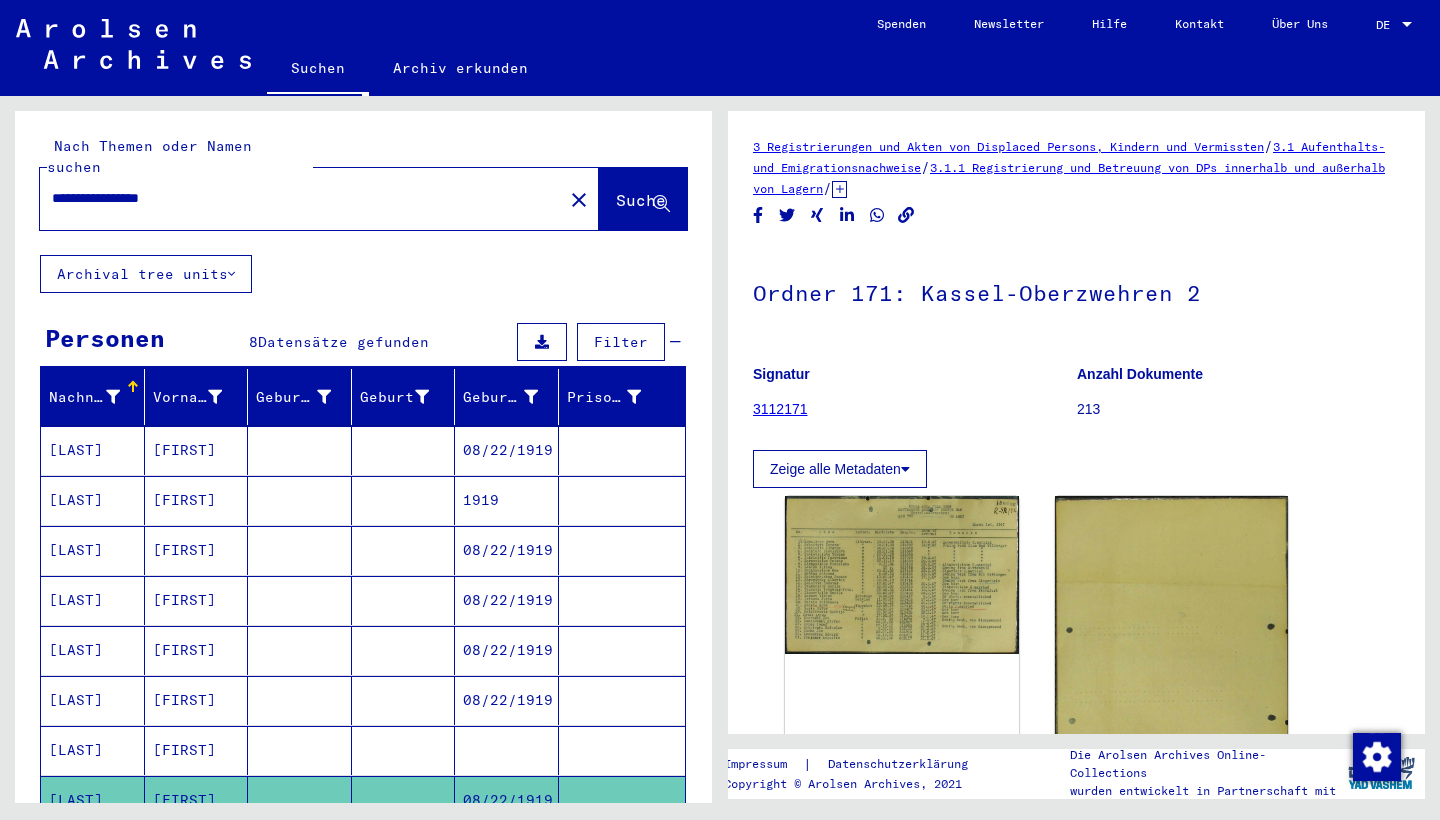 click on "[LAST]" at bounding box center (93, 600) 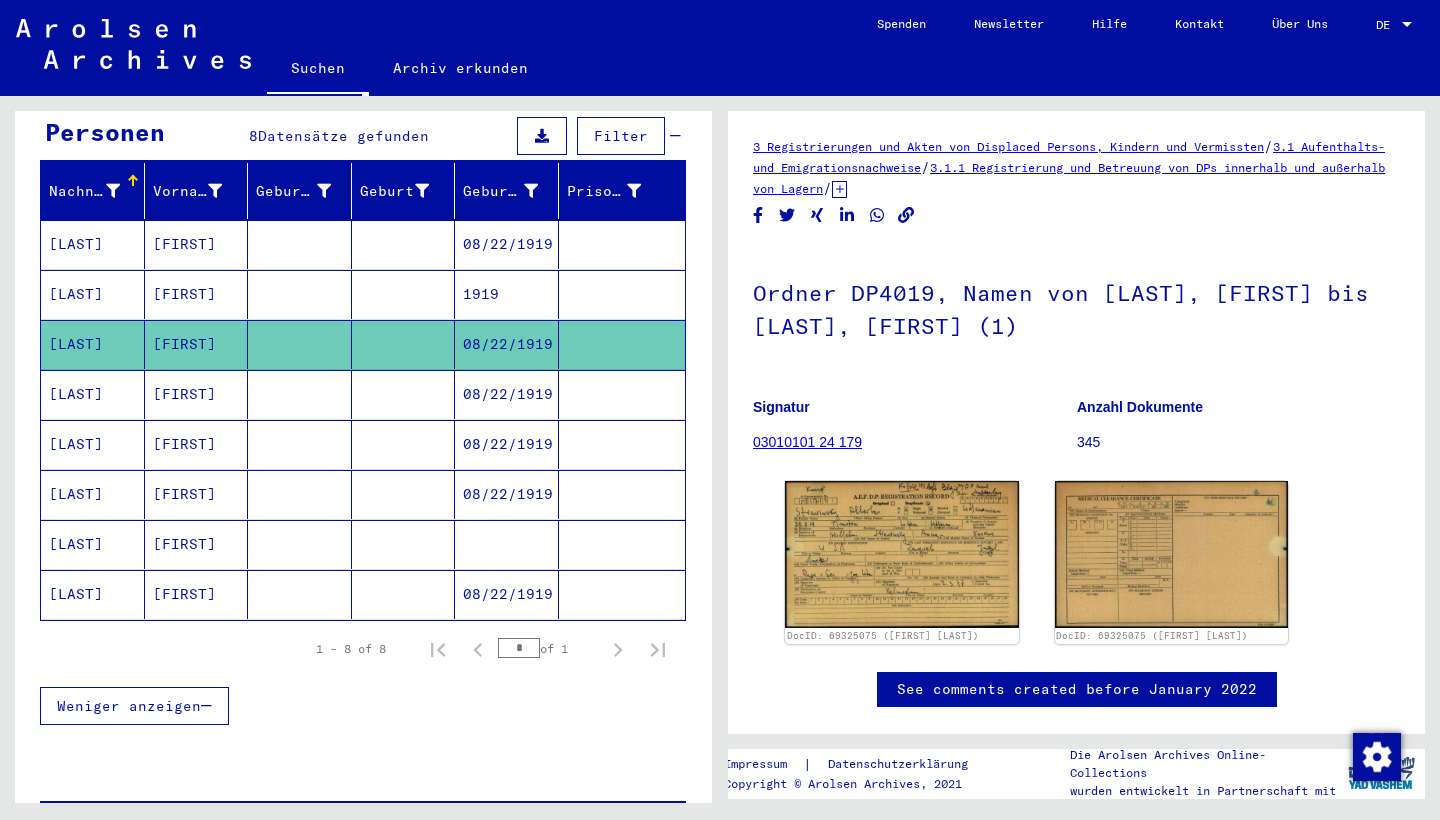 scroll, scrollTop: 185, scrollLeft: 0, axis: vertical 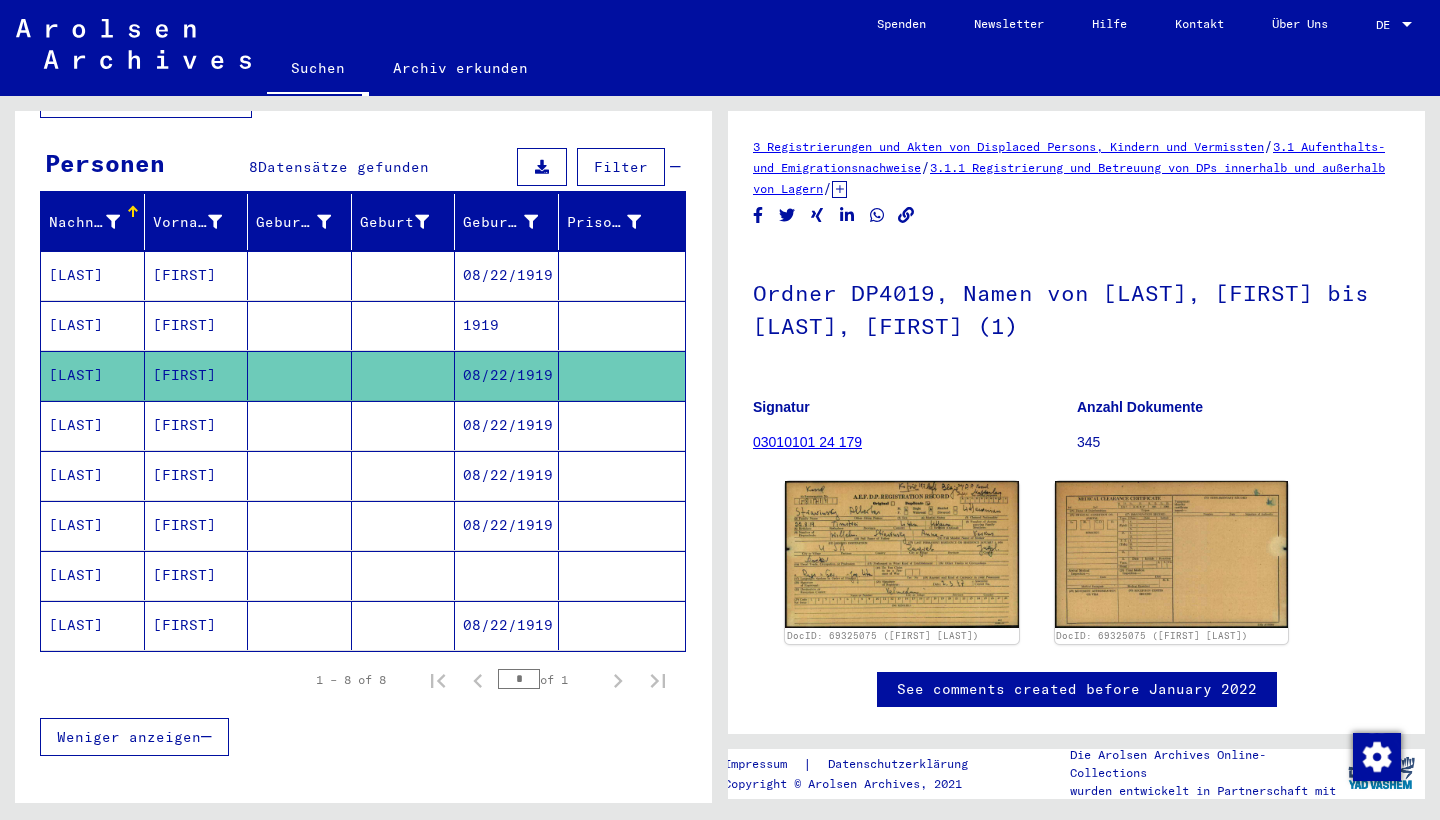click on "[FIRST]" at bounding box center (197, 625) 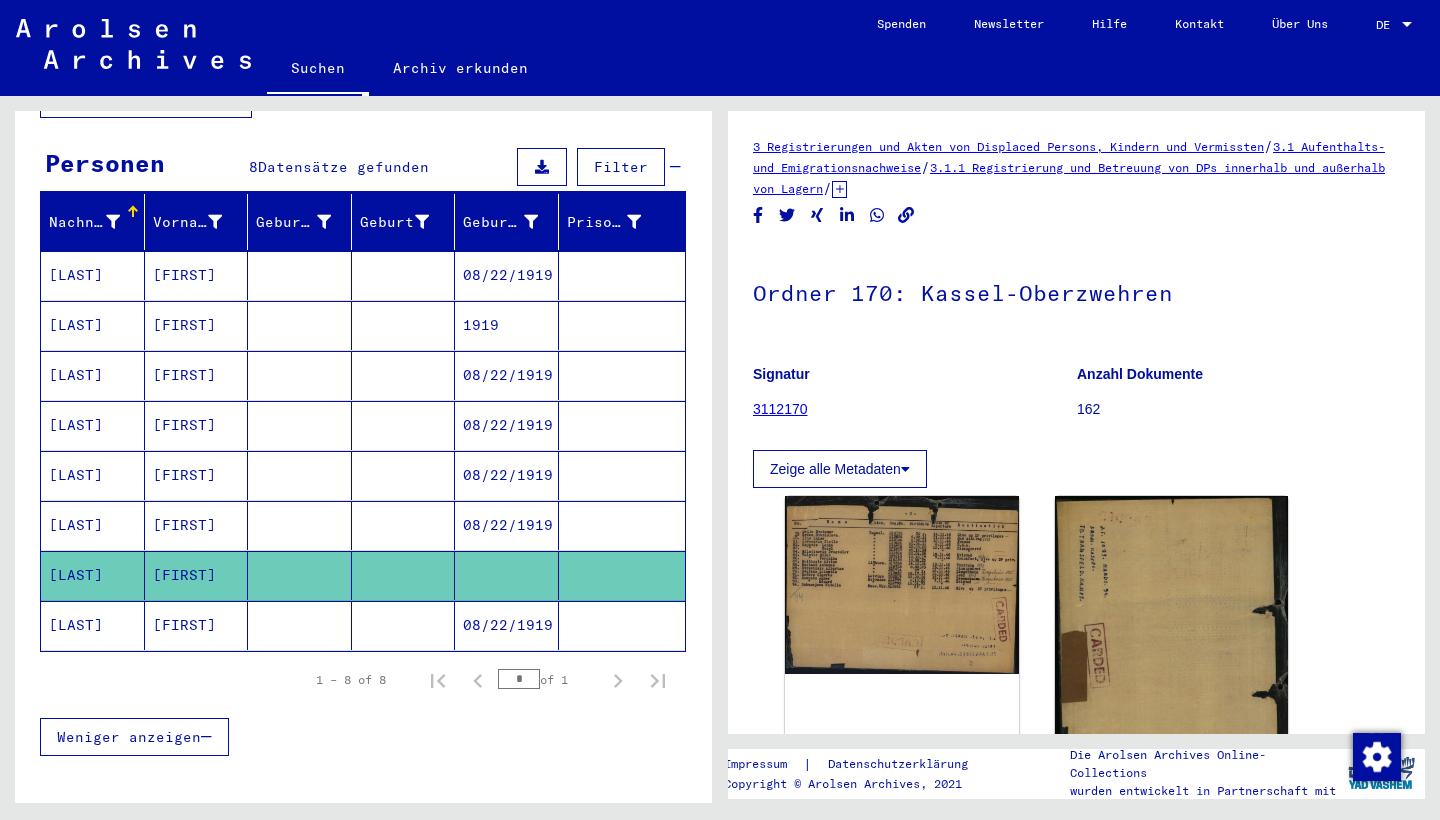 scroll, scrollTop: 0, scrollLeft: 0, axis: both 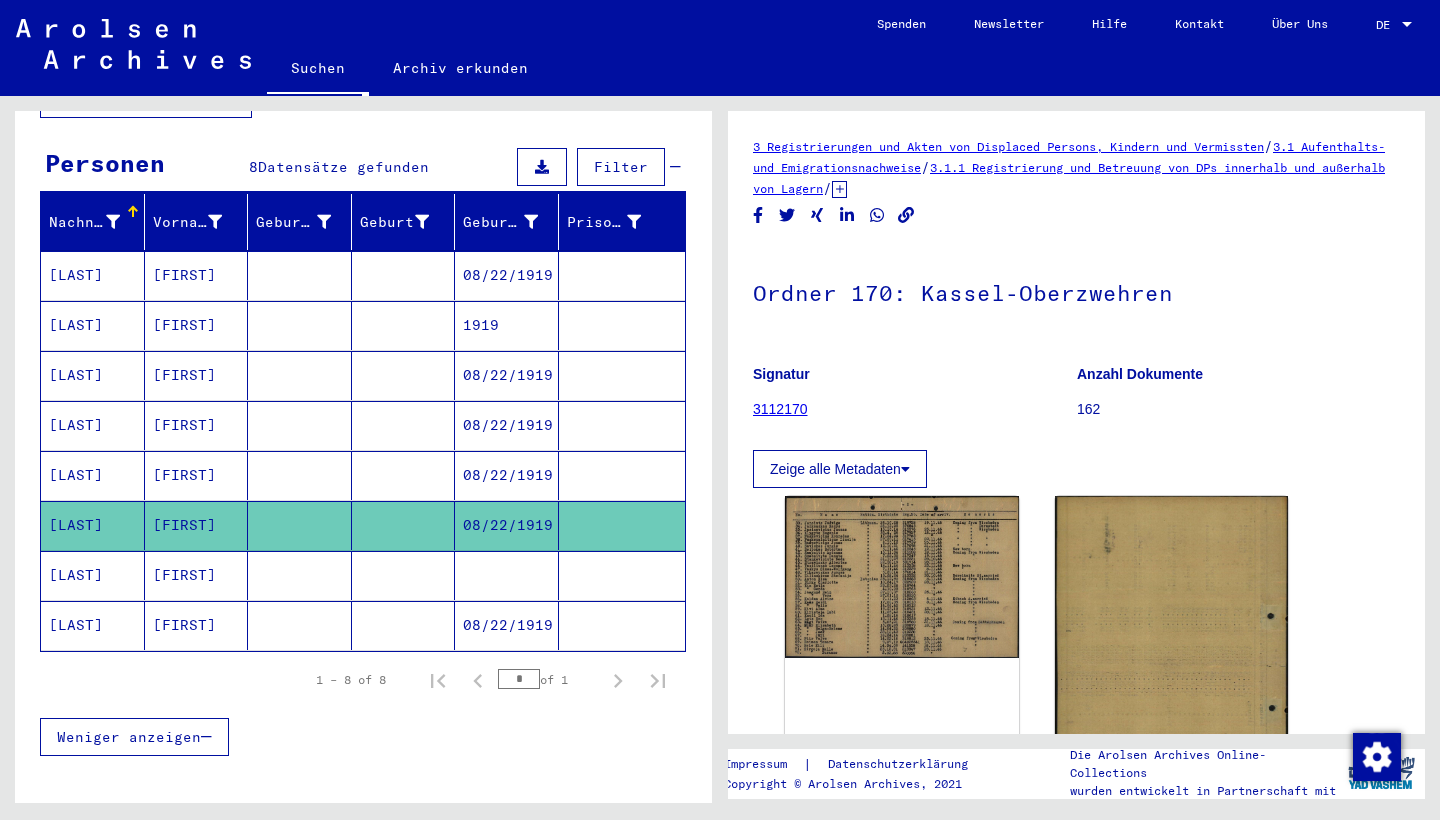 click on "[FIRST]" at bounding box center [197, 525] 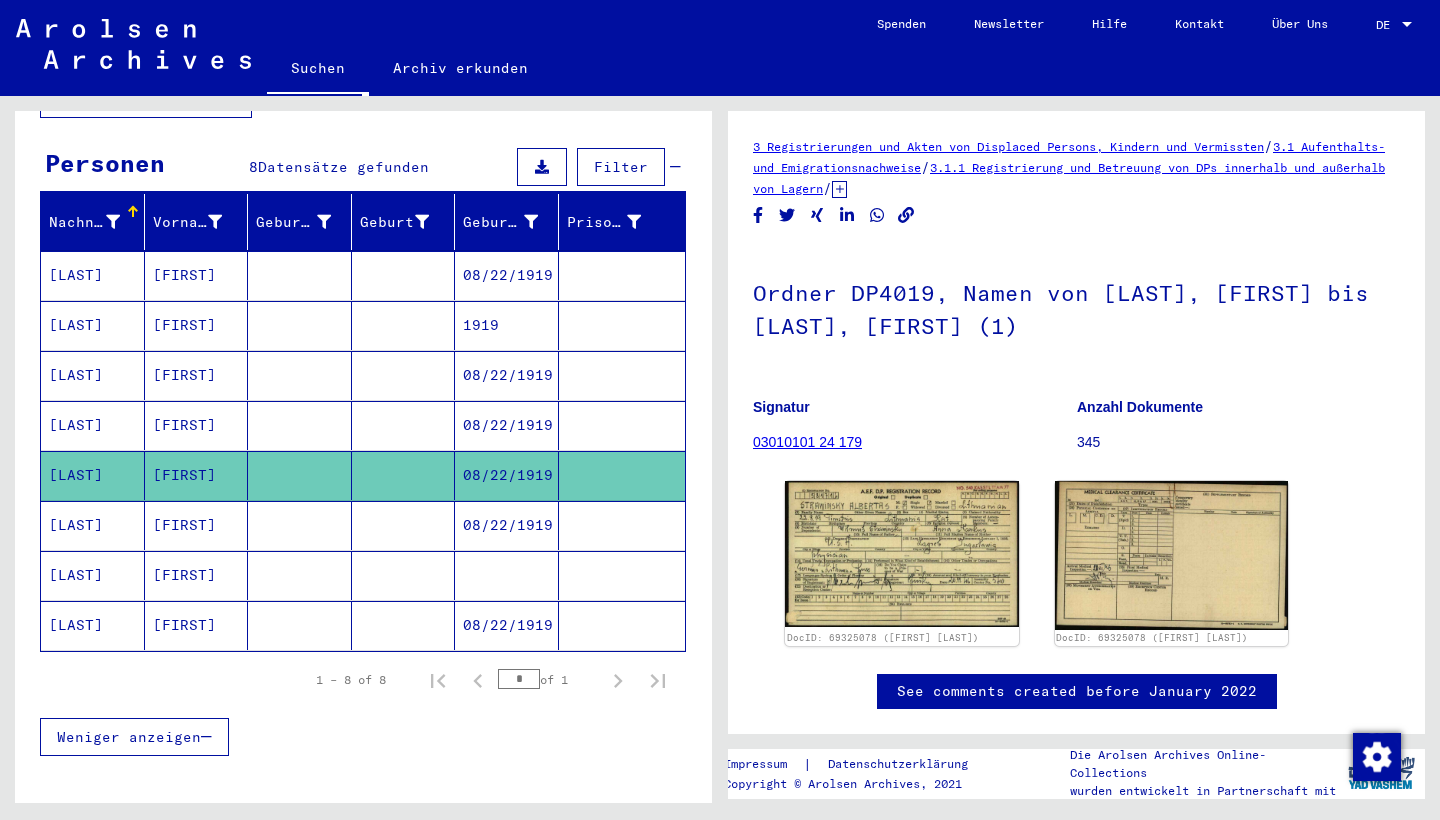 click on "[FIRST]" at bounding box center [197, 475] 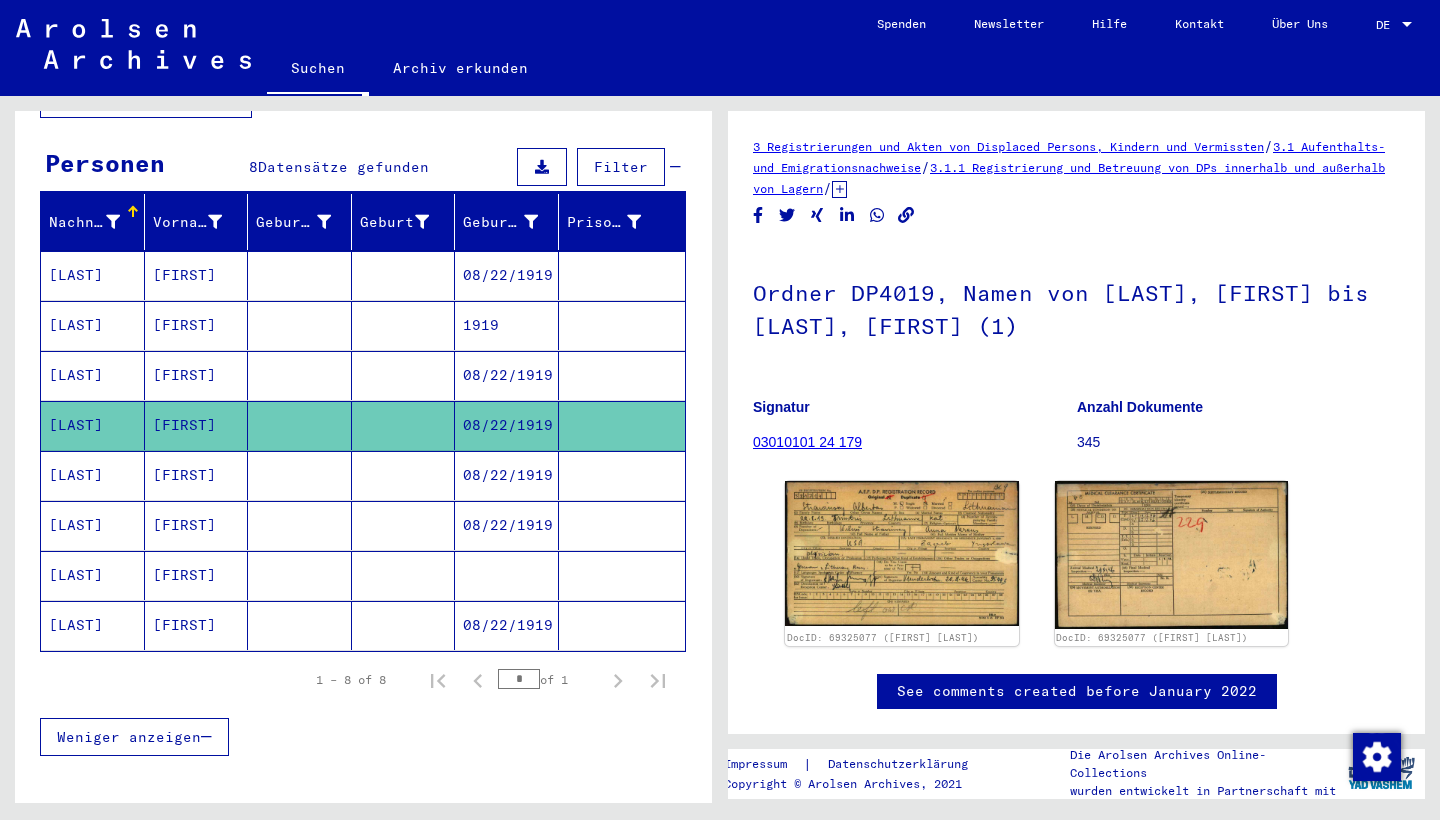 scroll, scrollTop: 0, scrollLeft: 0, axis: both 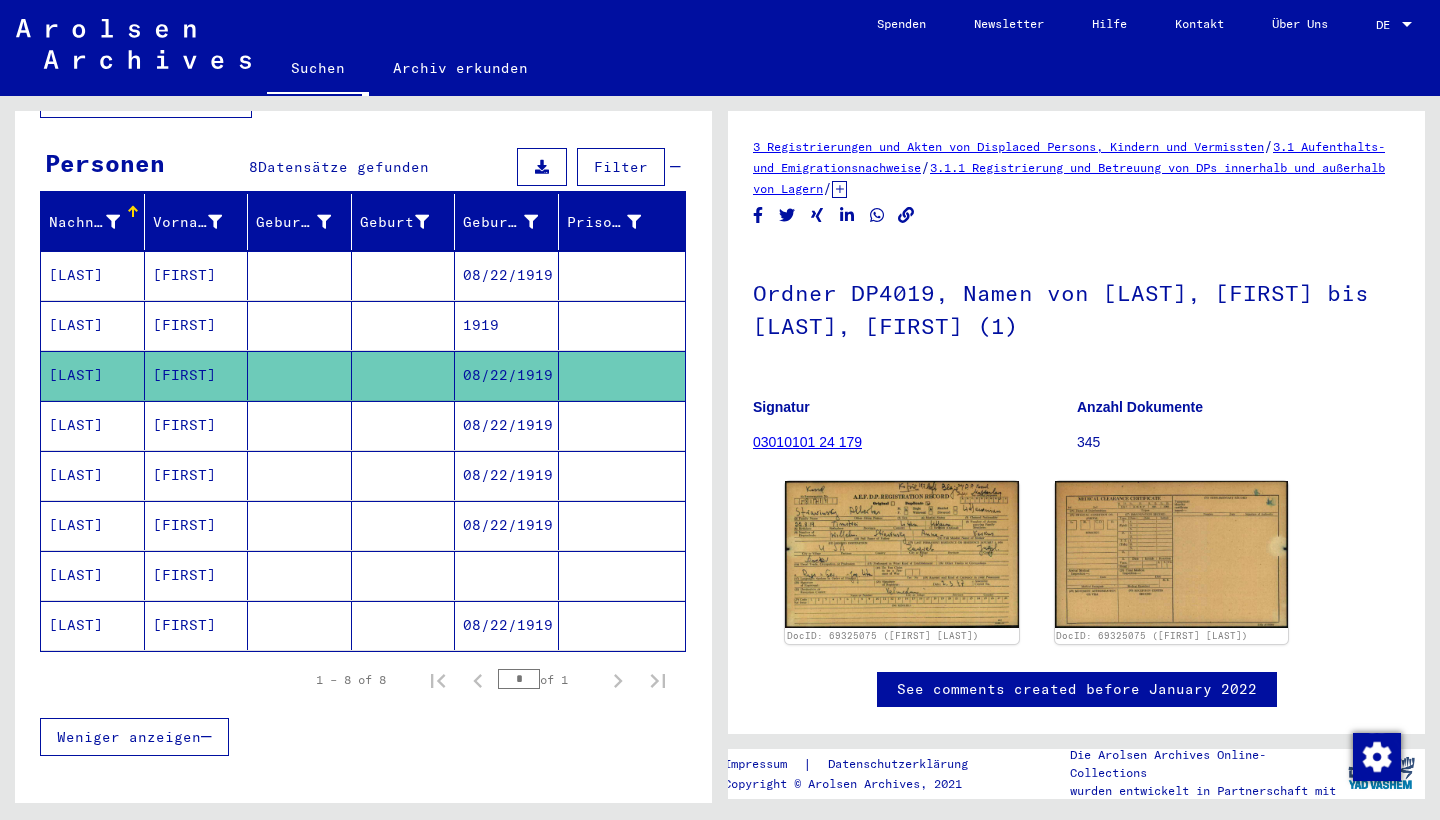 click on "[FIRST]" at bounding box center [197, 375] 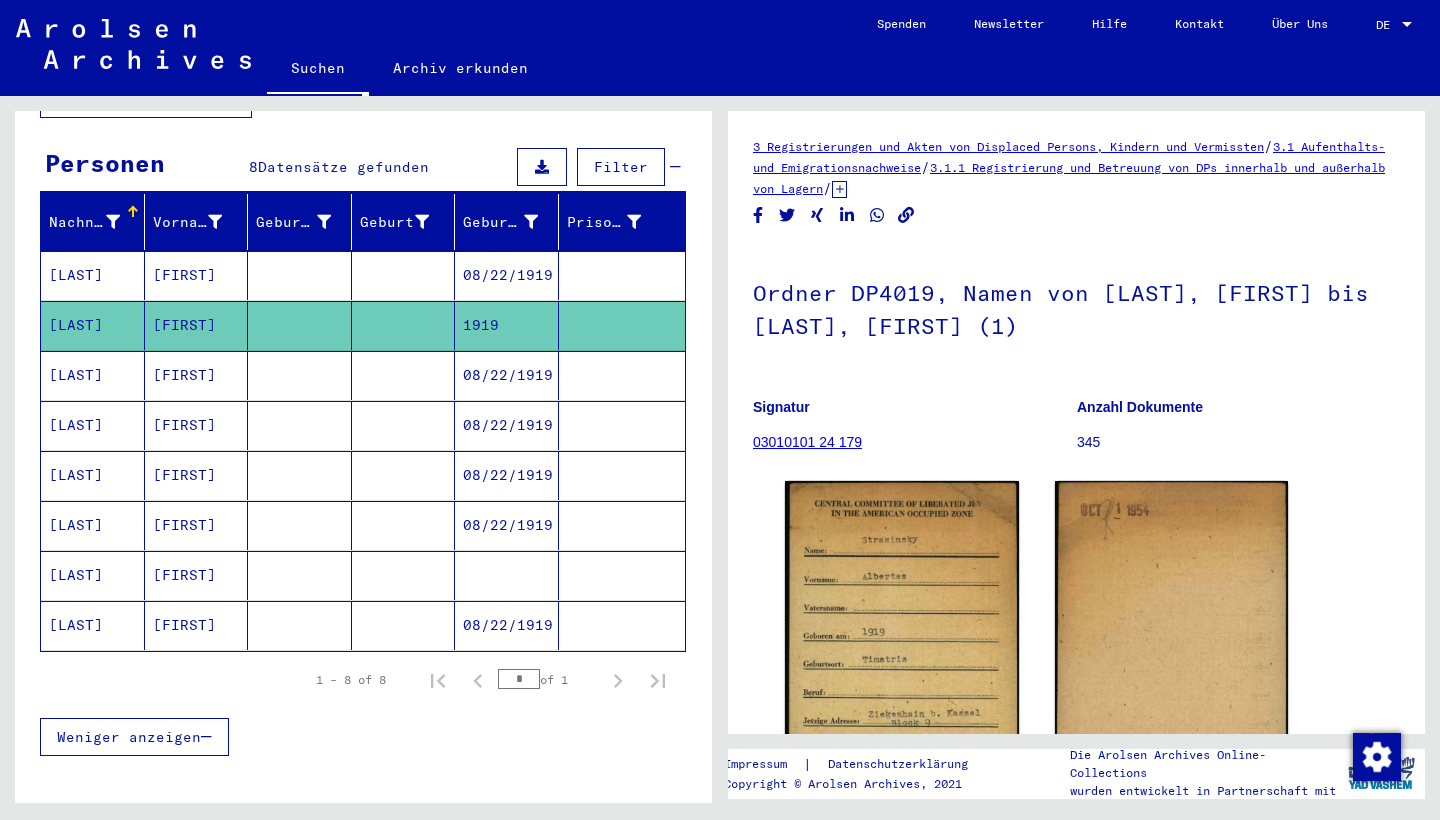 scroll, scrollTop: 0, scrollLeft: 0, axis: both 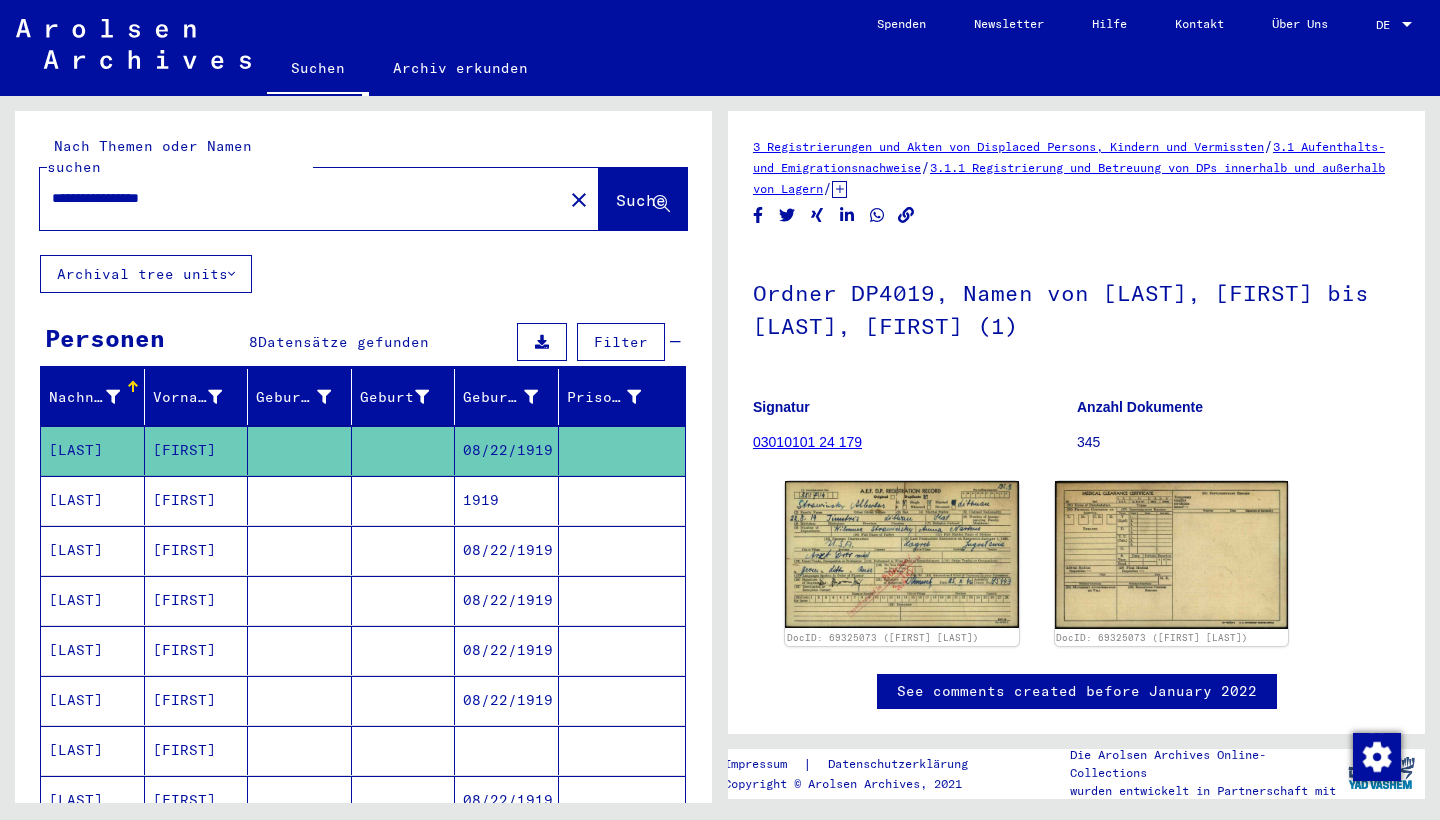 drag, startPoint x: 209, startPoint y: 181, endPoint x: 6, endPoint y: 147, distance: 205.82759 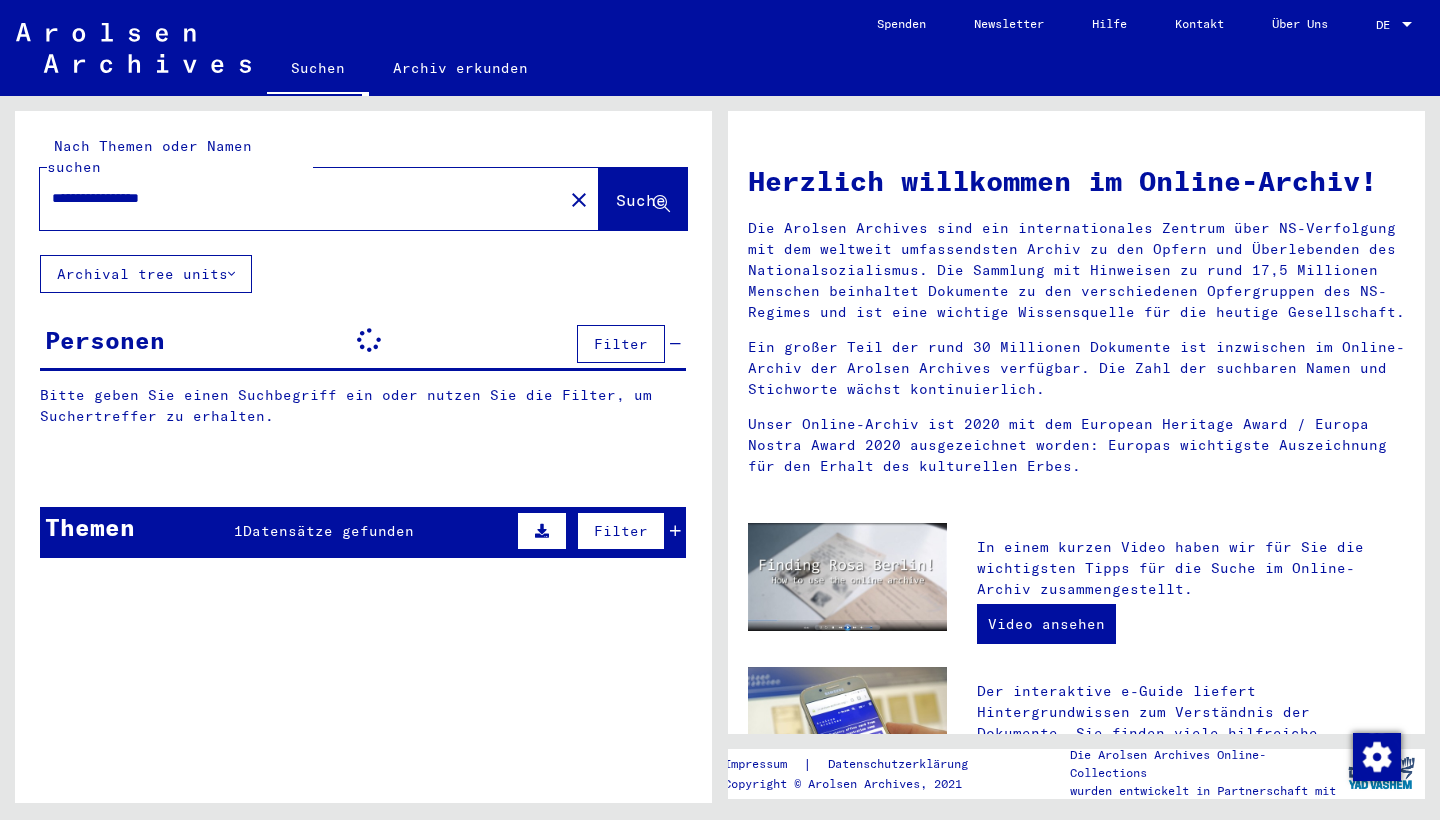 click on "**********" at bounding box center (295, 198) 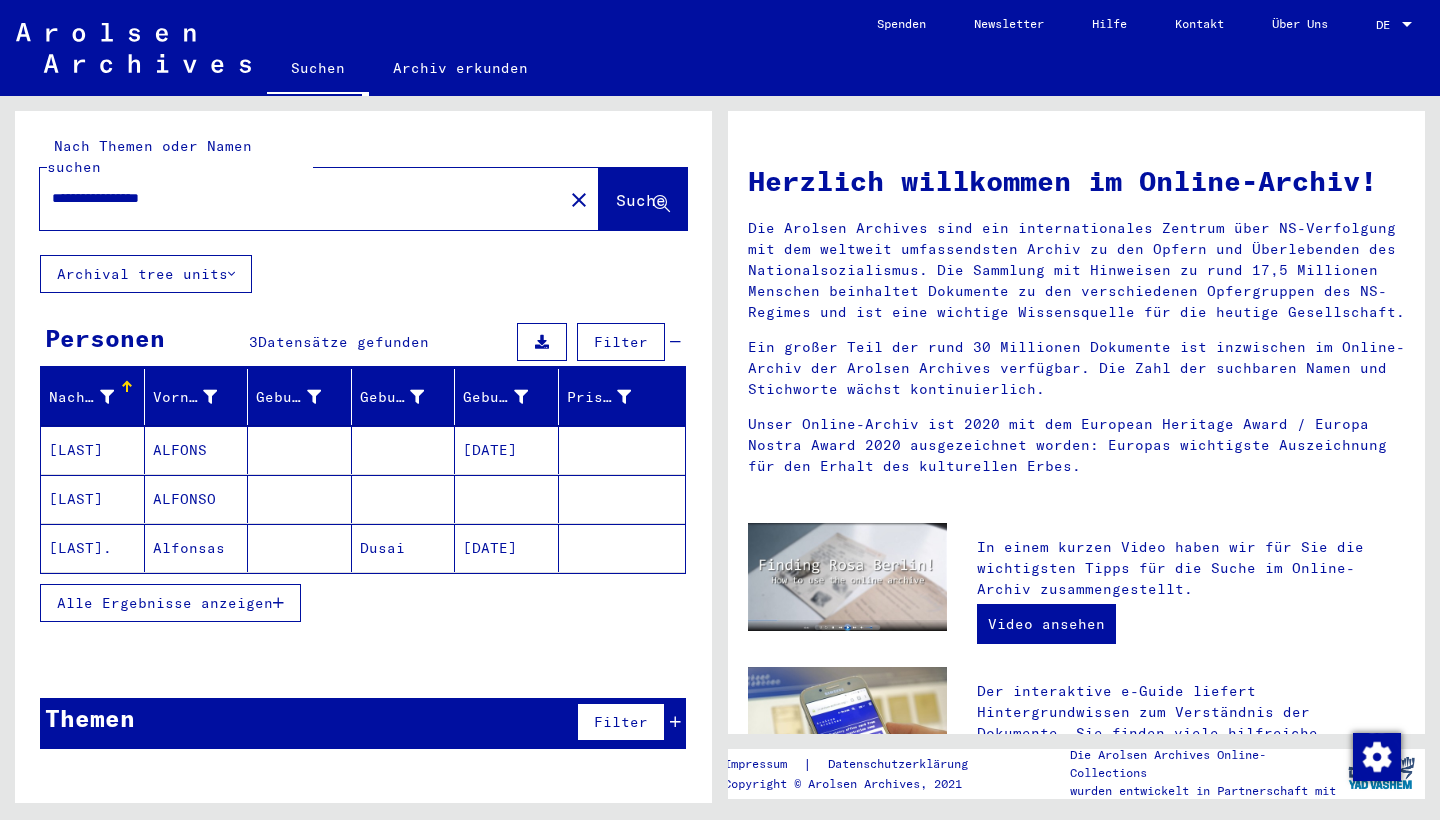 type on "**********" 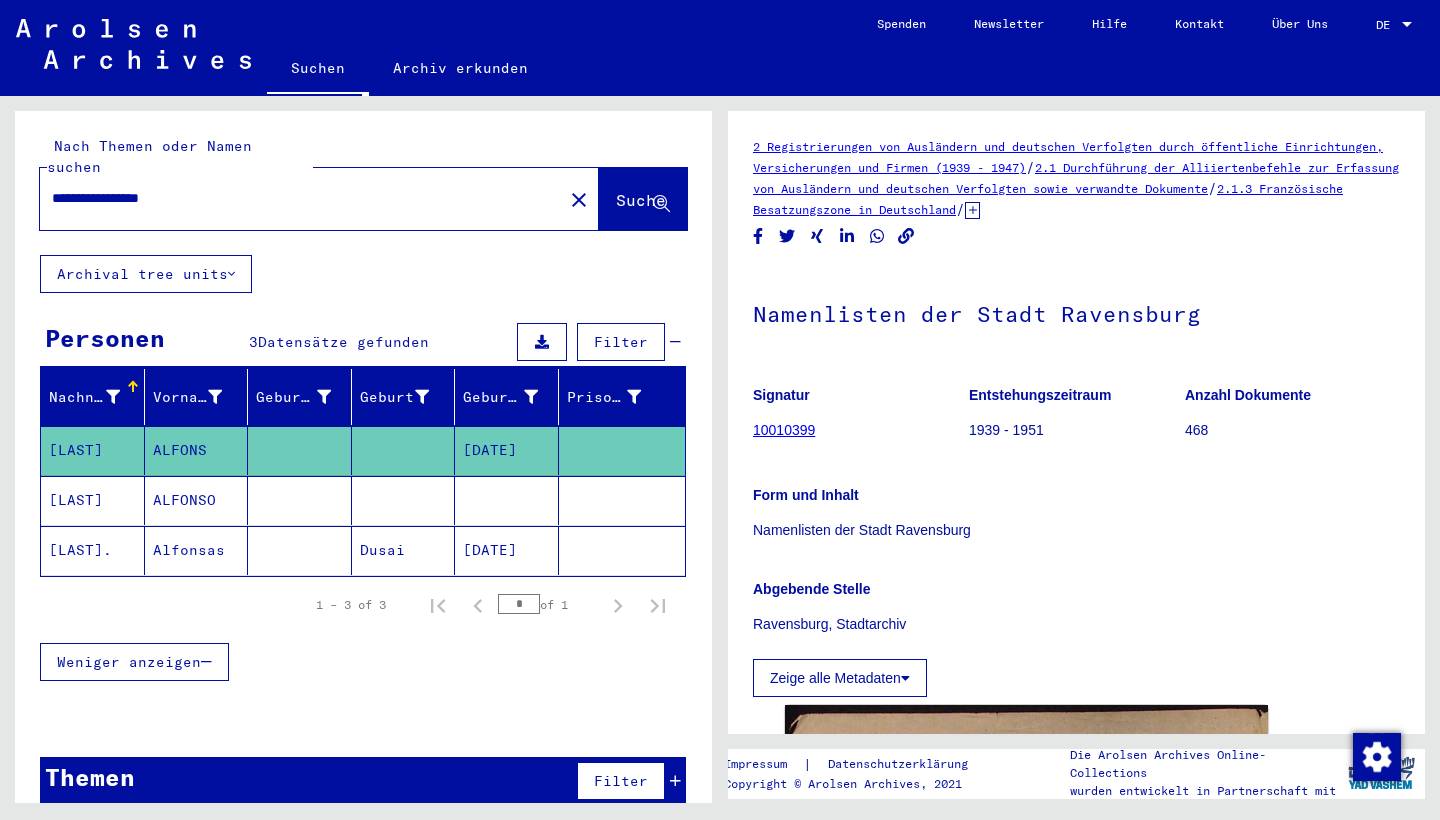 scroll, scrollTop: 0, scrollLeft: 0, axis: both 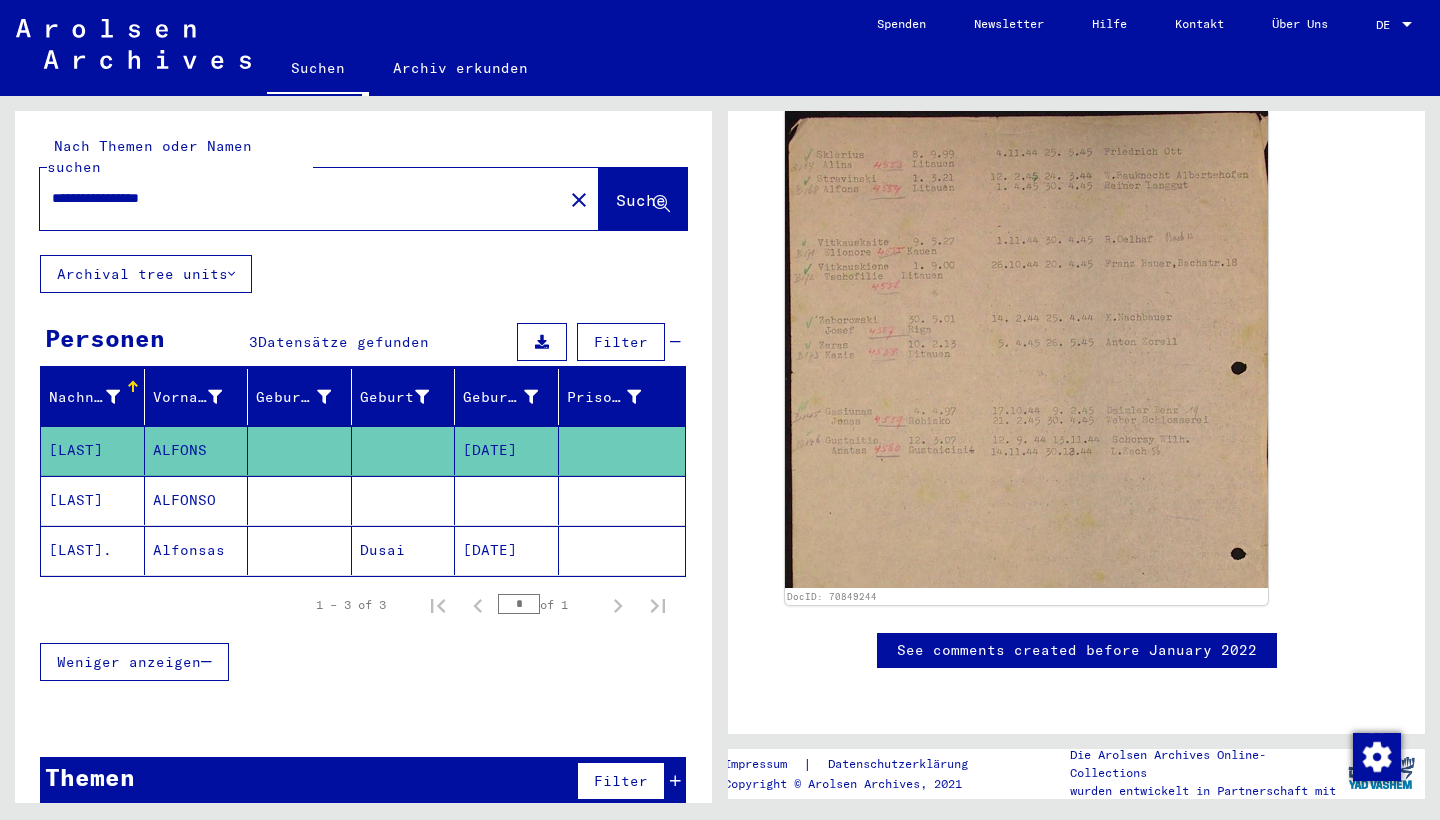 click on "ALFONSO" at bounding box center [197, 550] 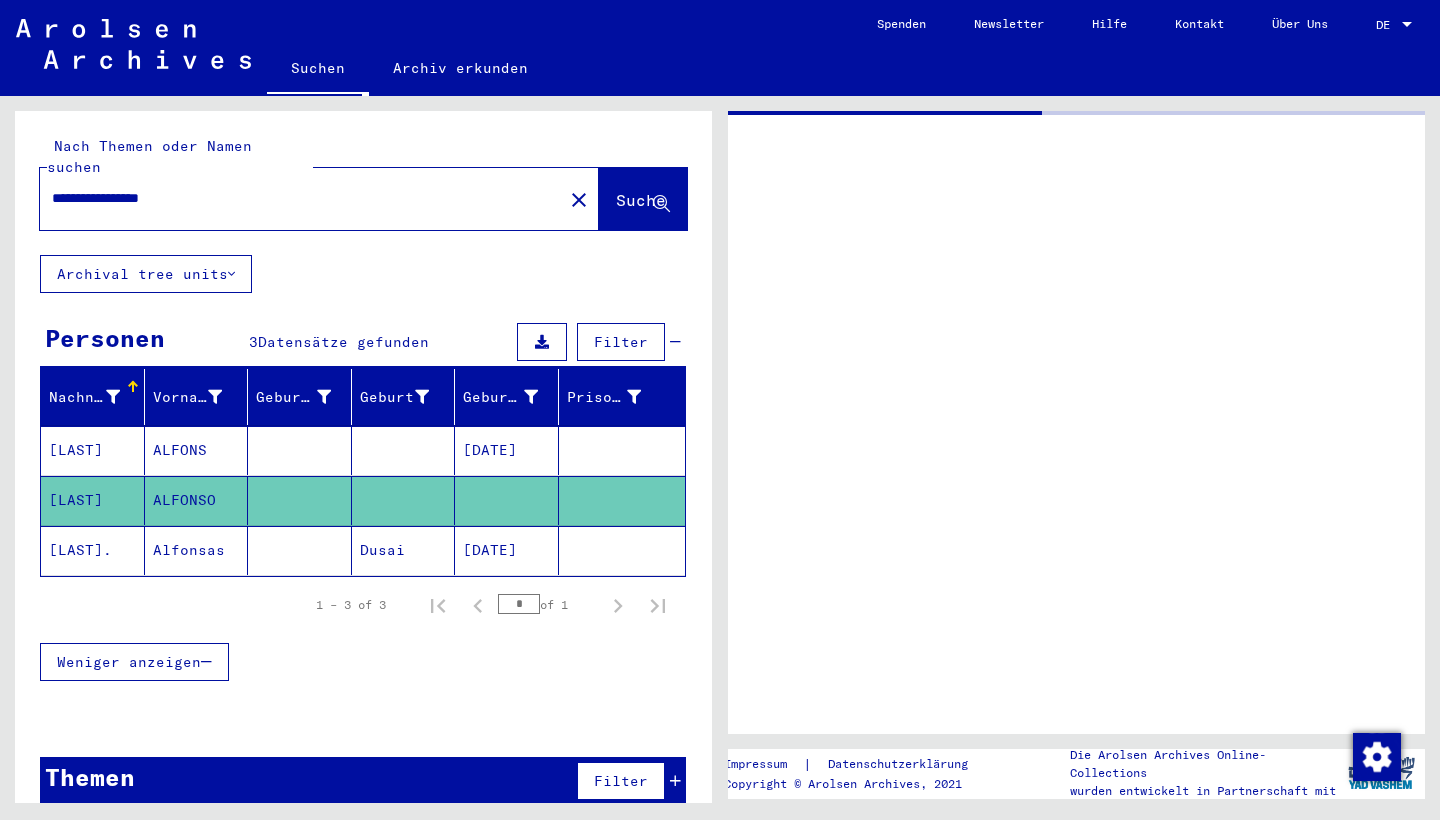 scroll 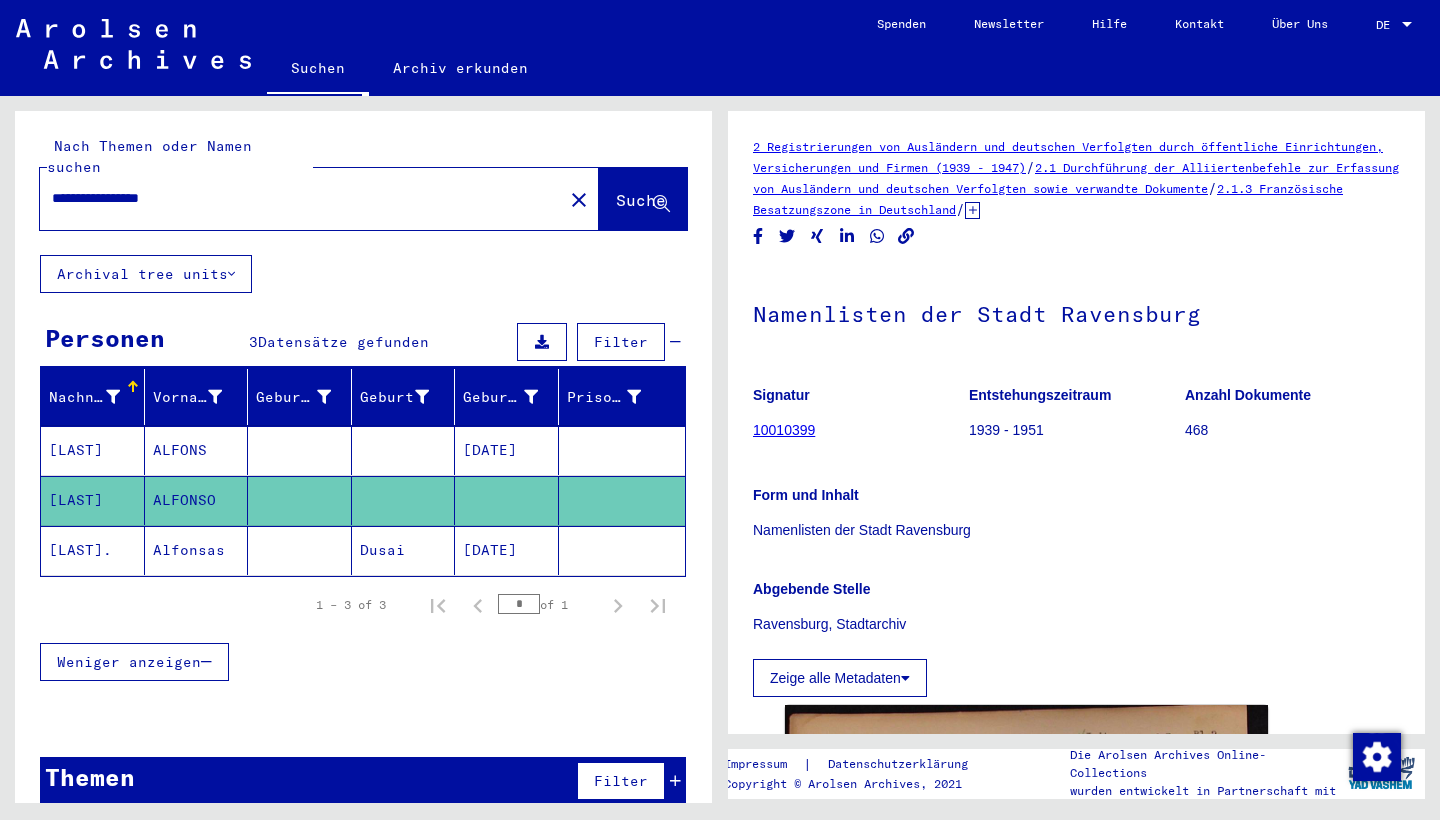 click on "Alfonsas" 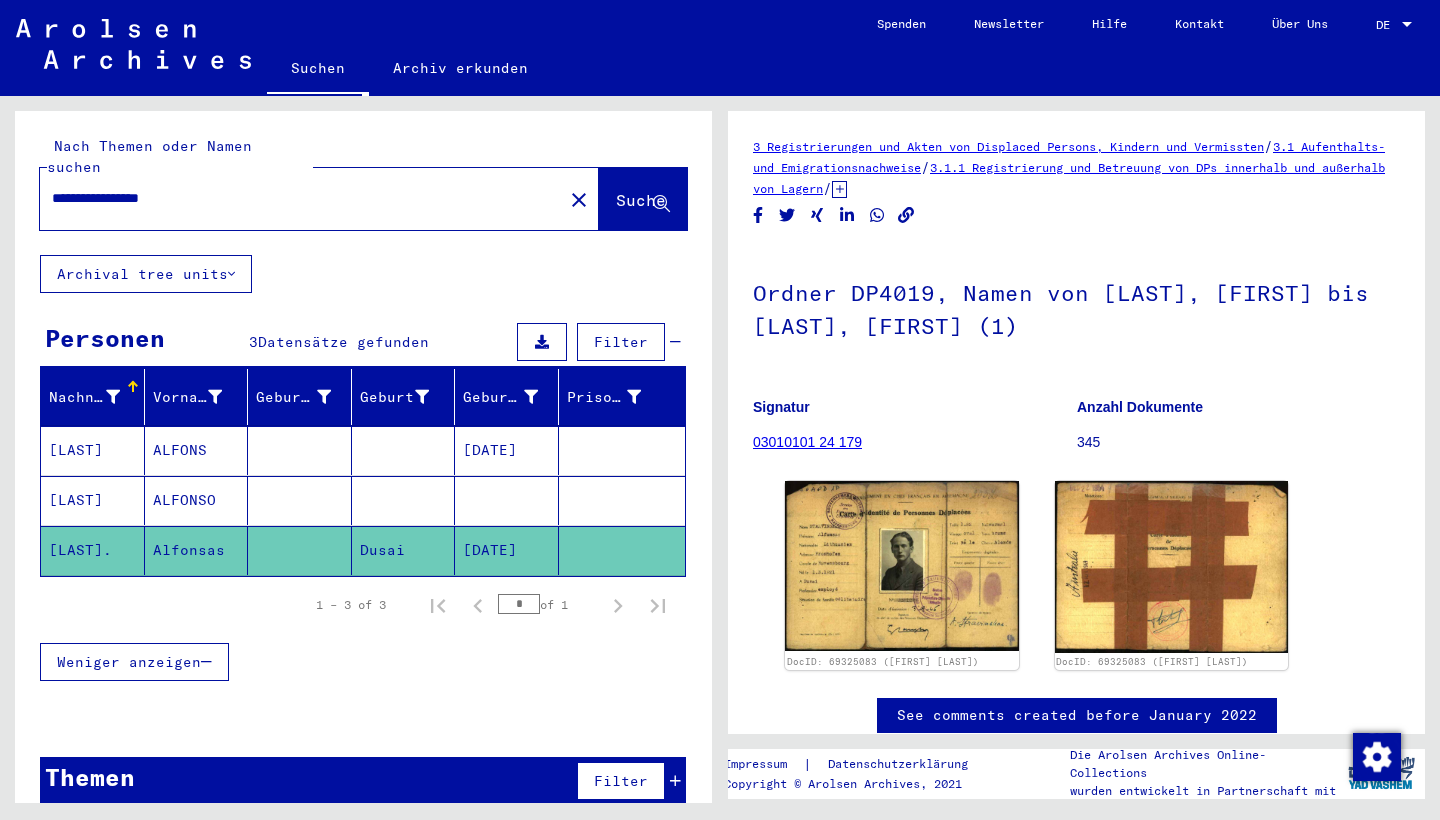 click on "Anzahl Dokumente" 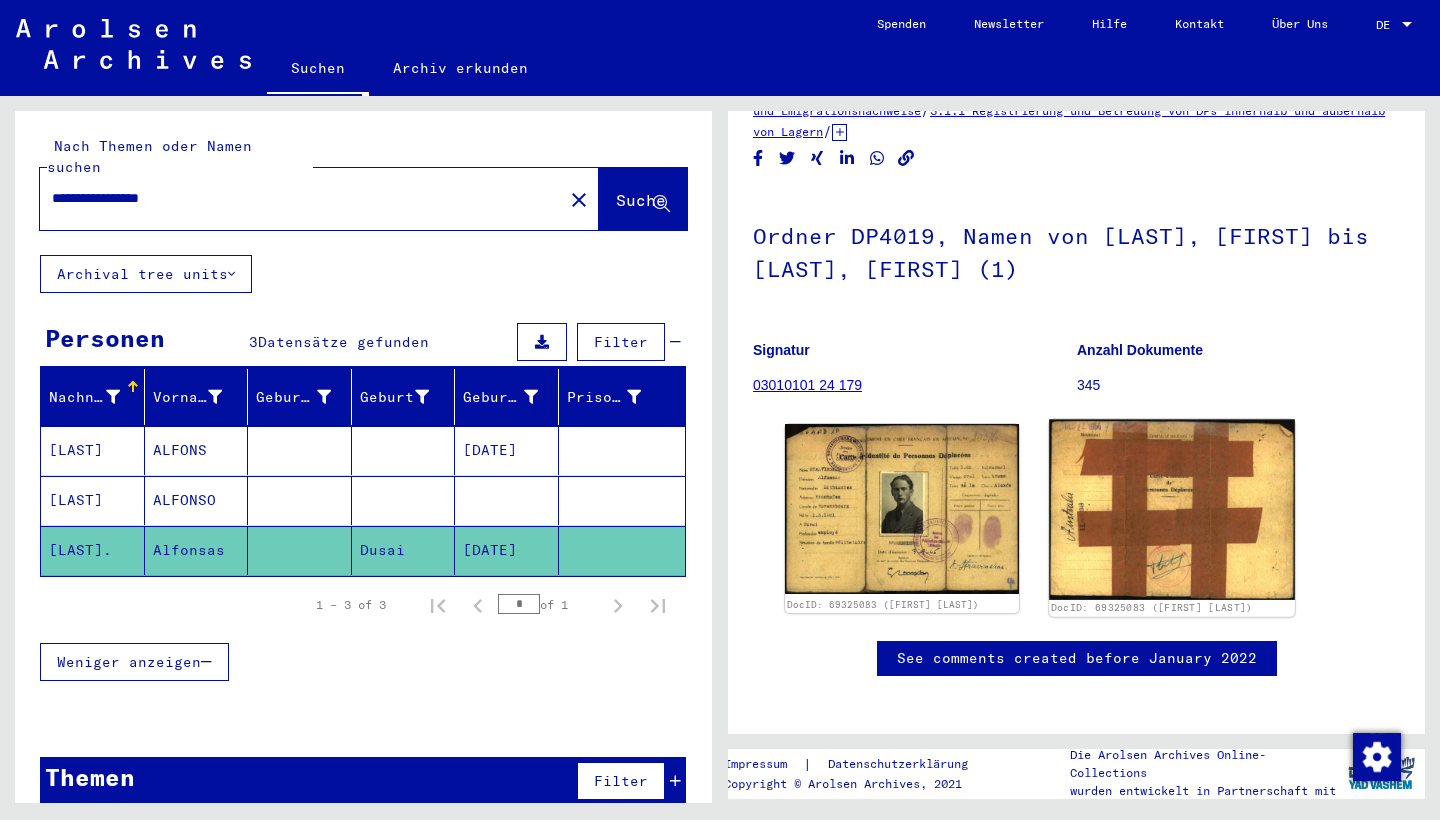 scroll, scrollTop: 16, scrollLeft: 0, axis: vertical 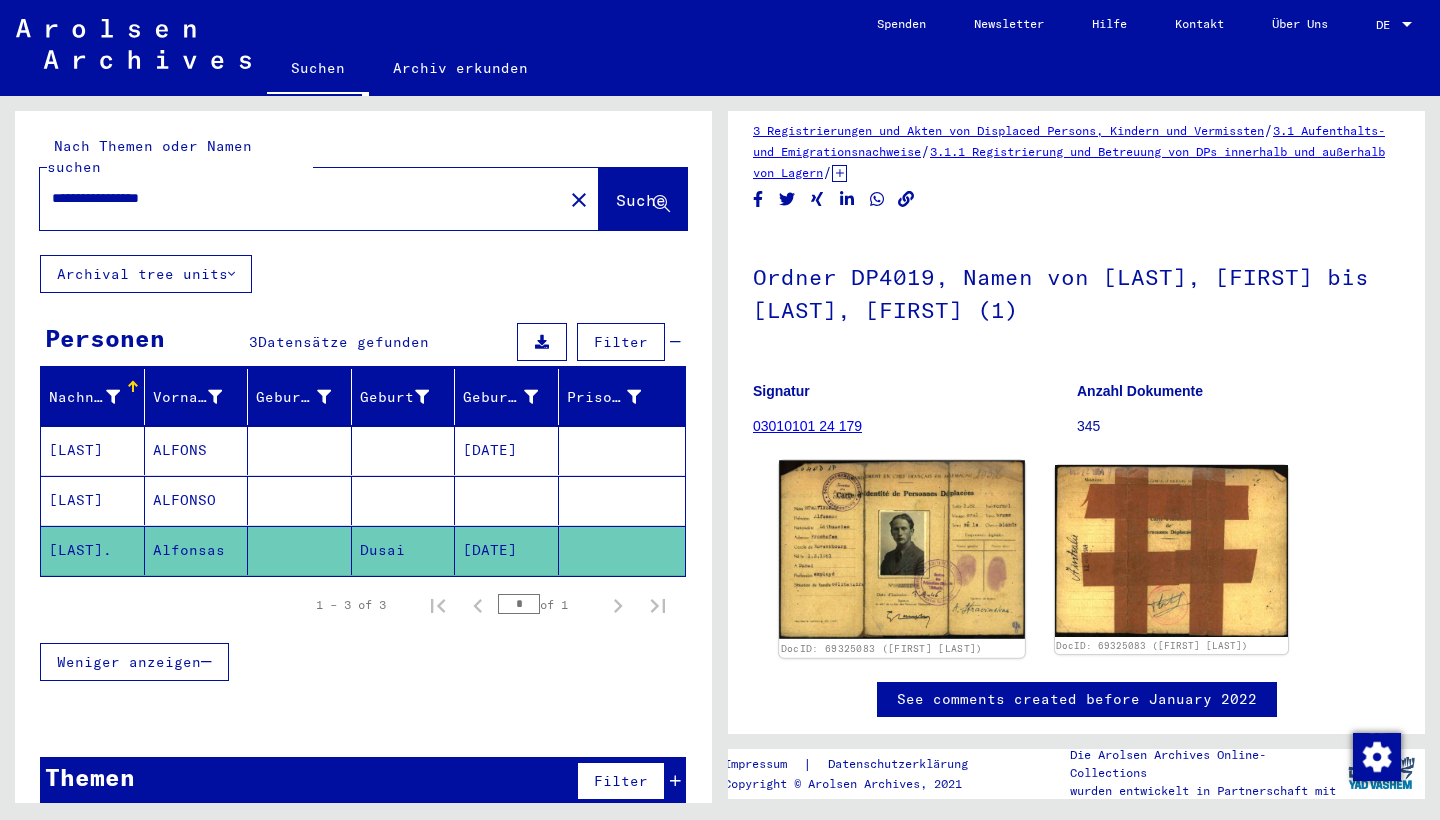 click 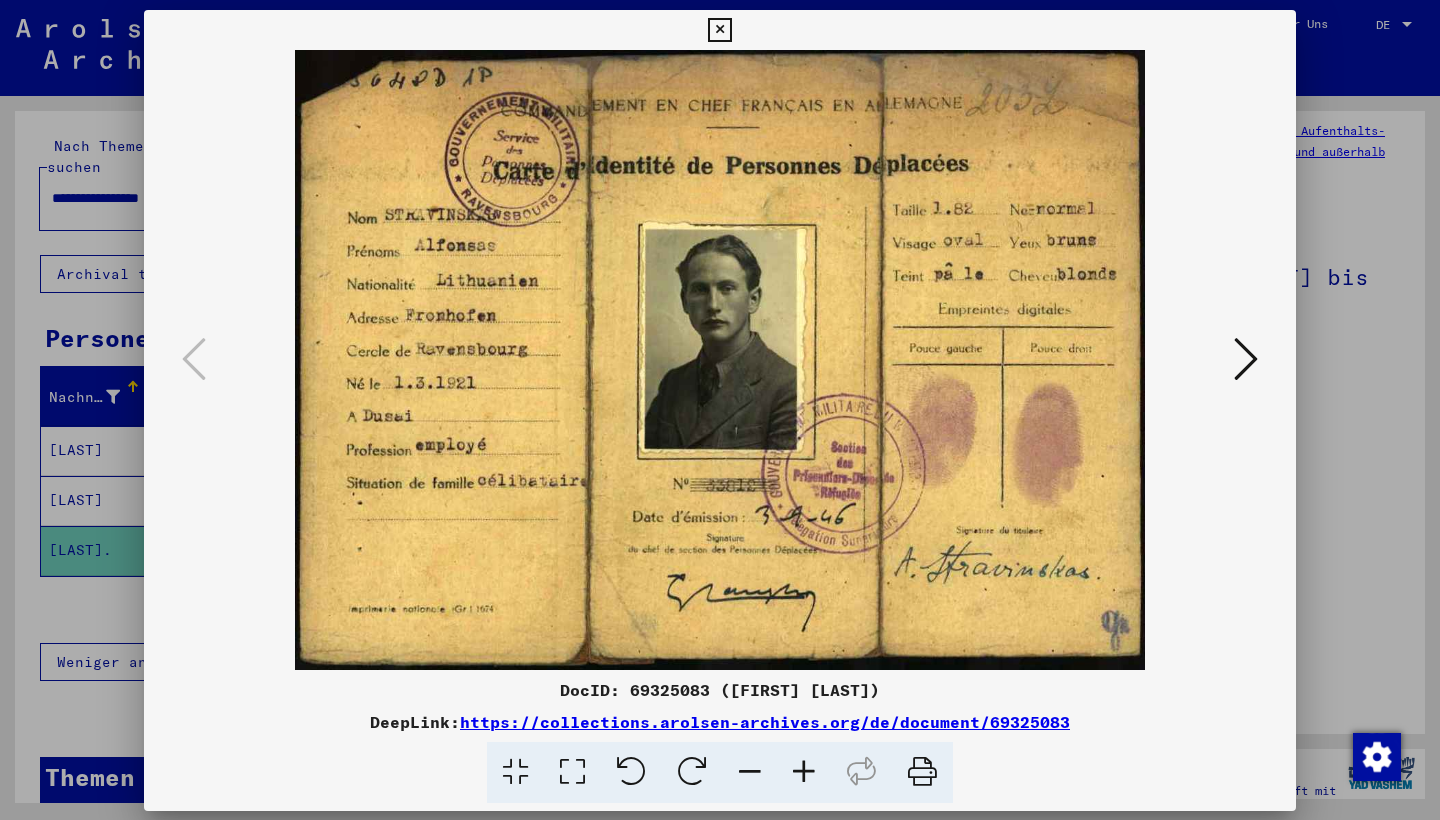 scroll, scrollTop: 792, scrollLeft: 0, axis: vertical 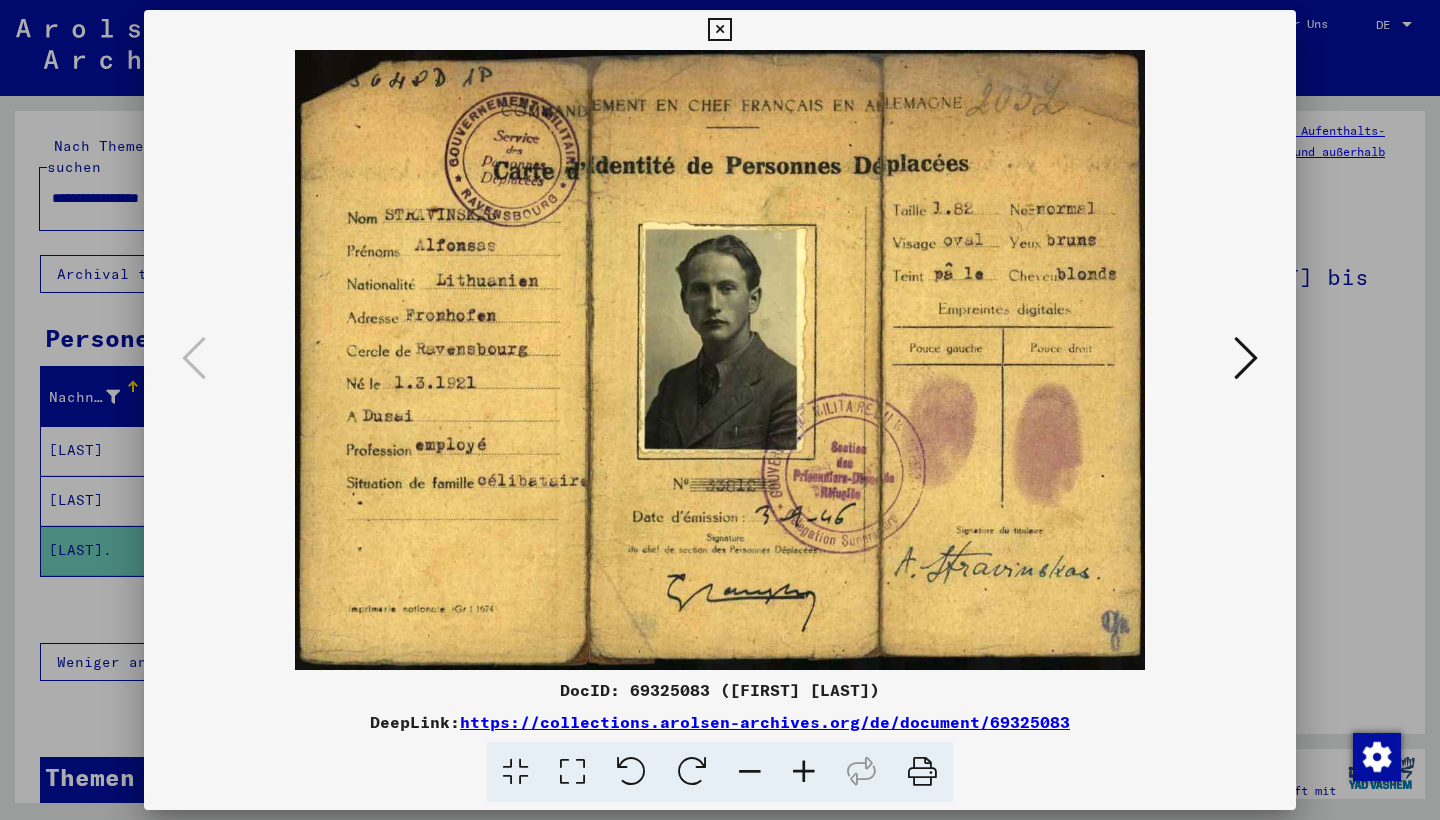drag, startPoint x: 611, startPoint y: 519, endPoint x: 713, endPoint y: 537, distance: 103.57606 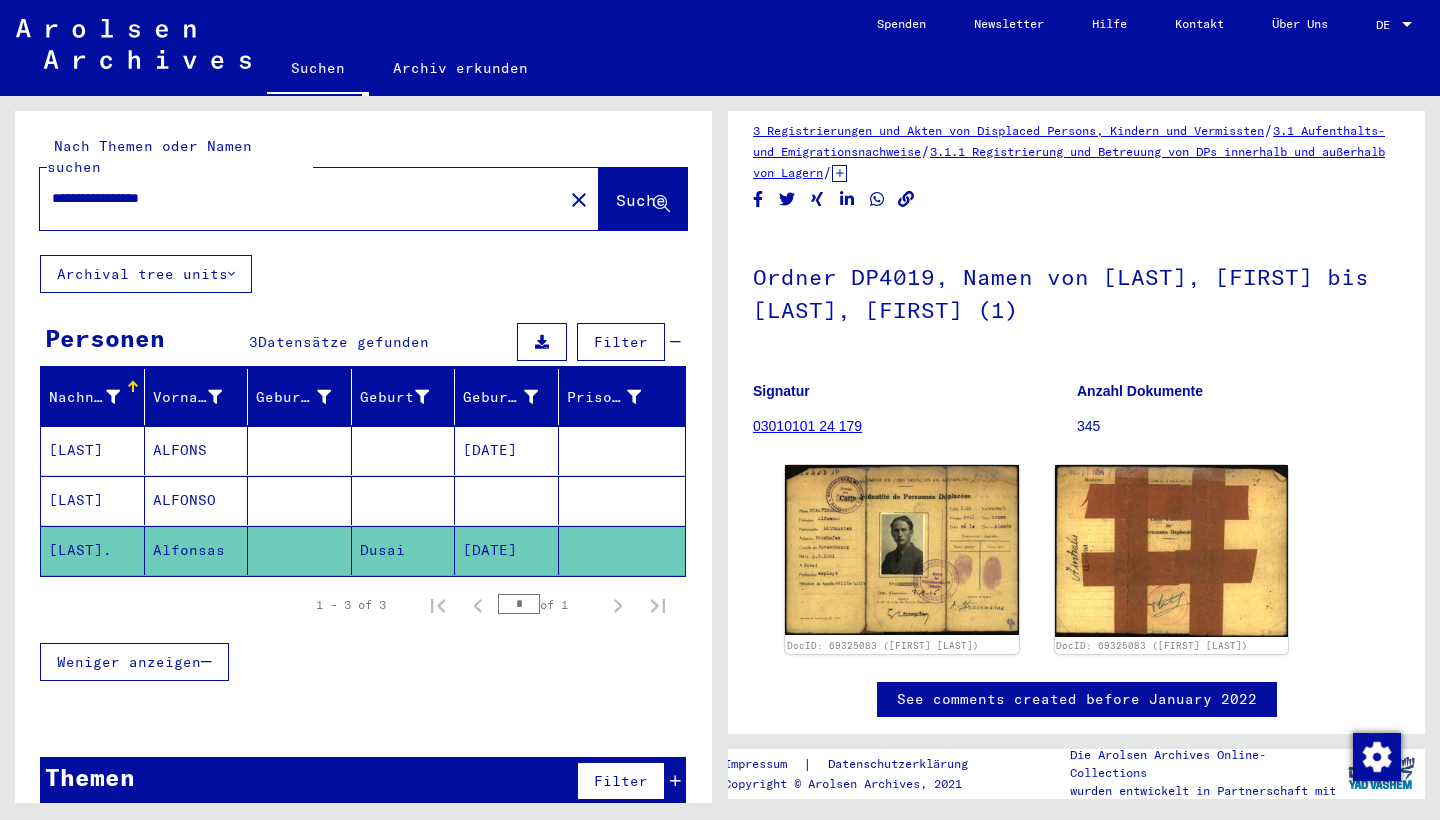 scroll, scrollTop: 0, scrollLeft: 0, axis: both 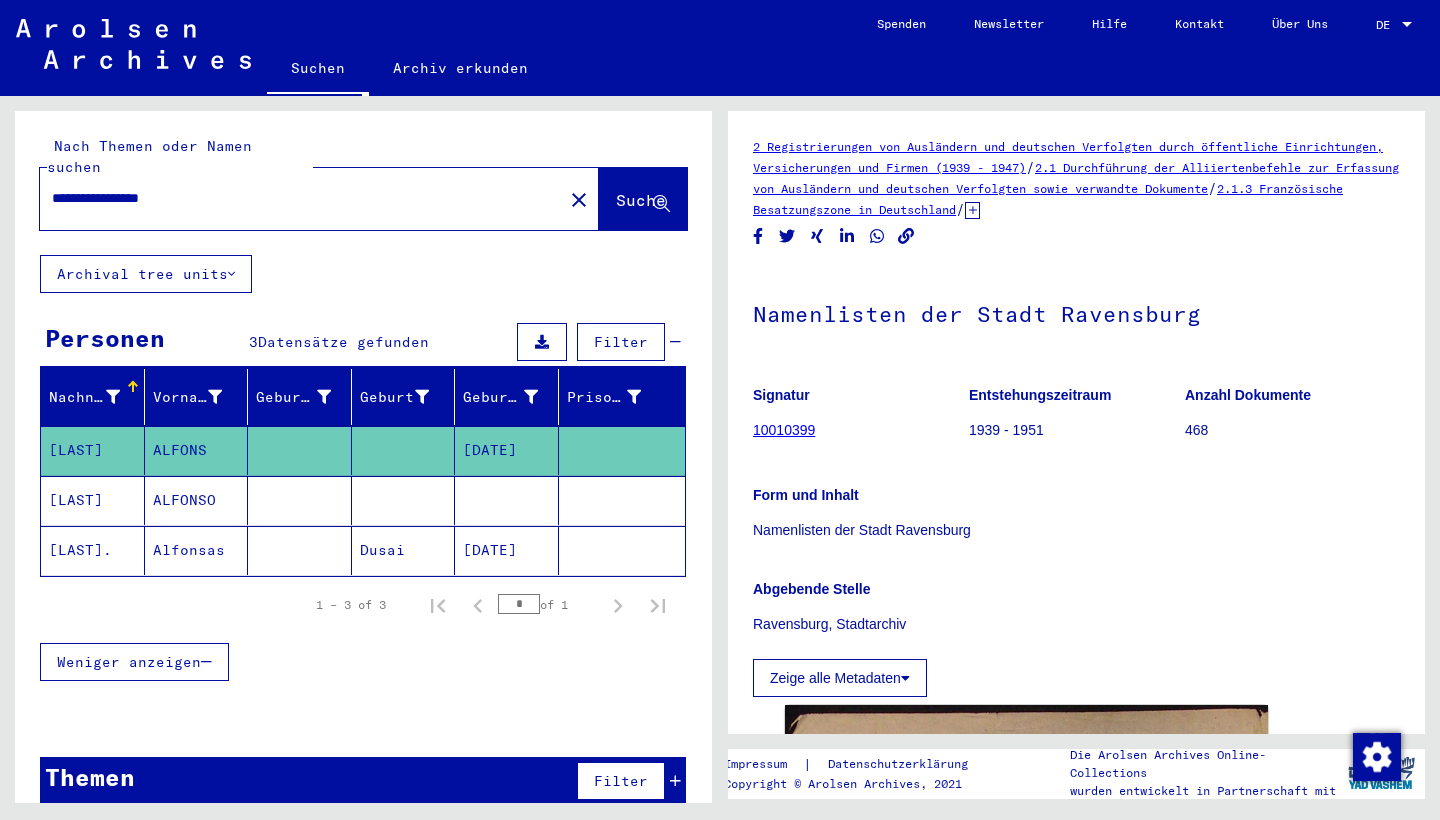 click on "Abgebende Stelle Ravensburg, Stadtarchiv" 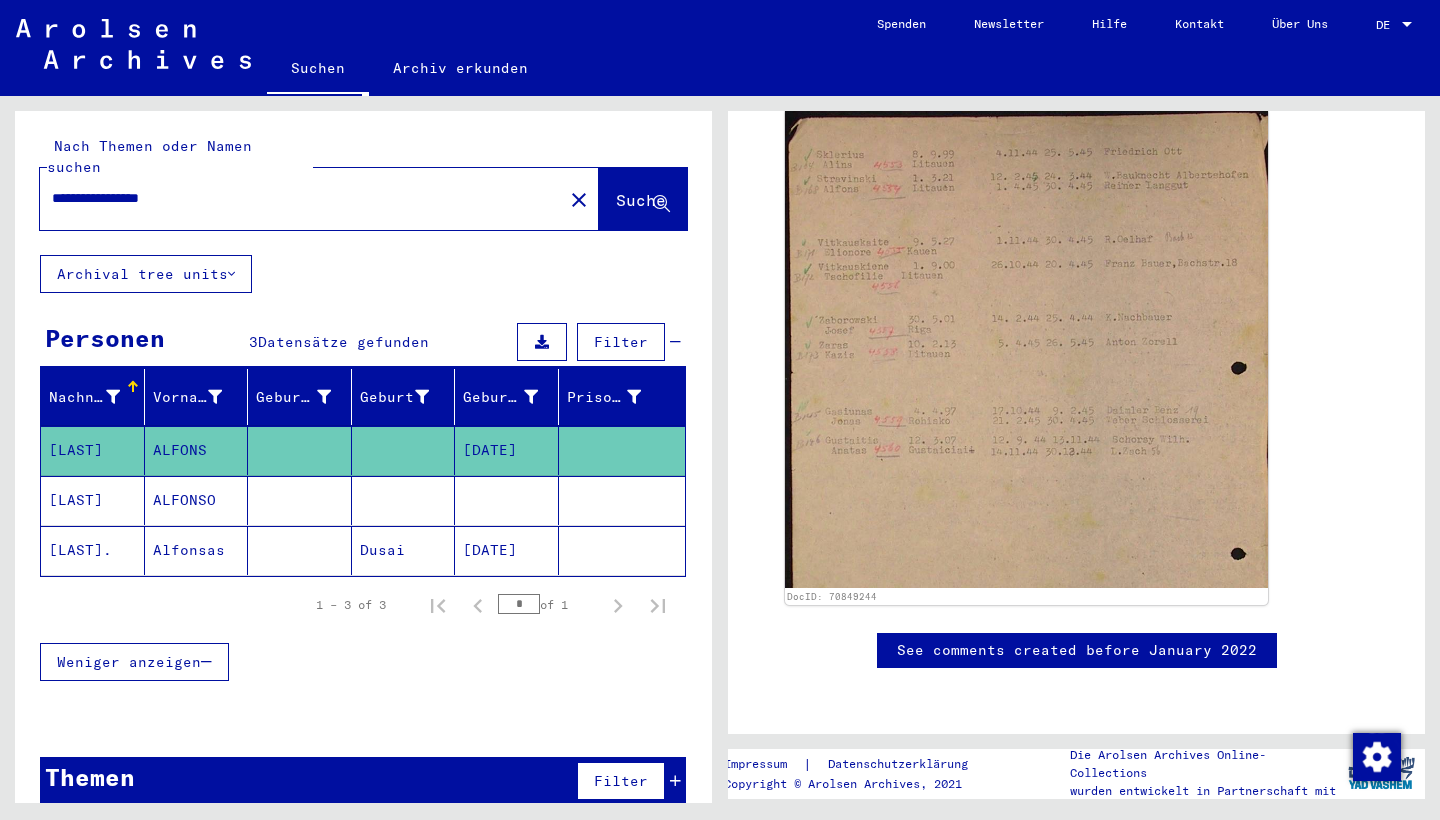 scroll, scrollTop: 924, scrollLeft: 0, axis: vertical 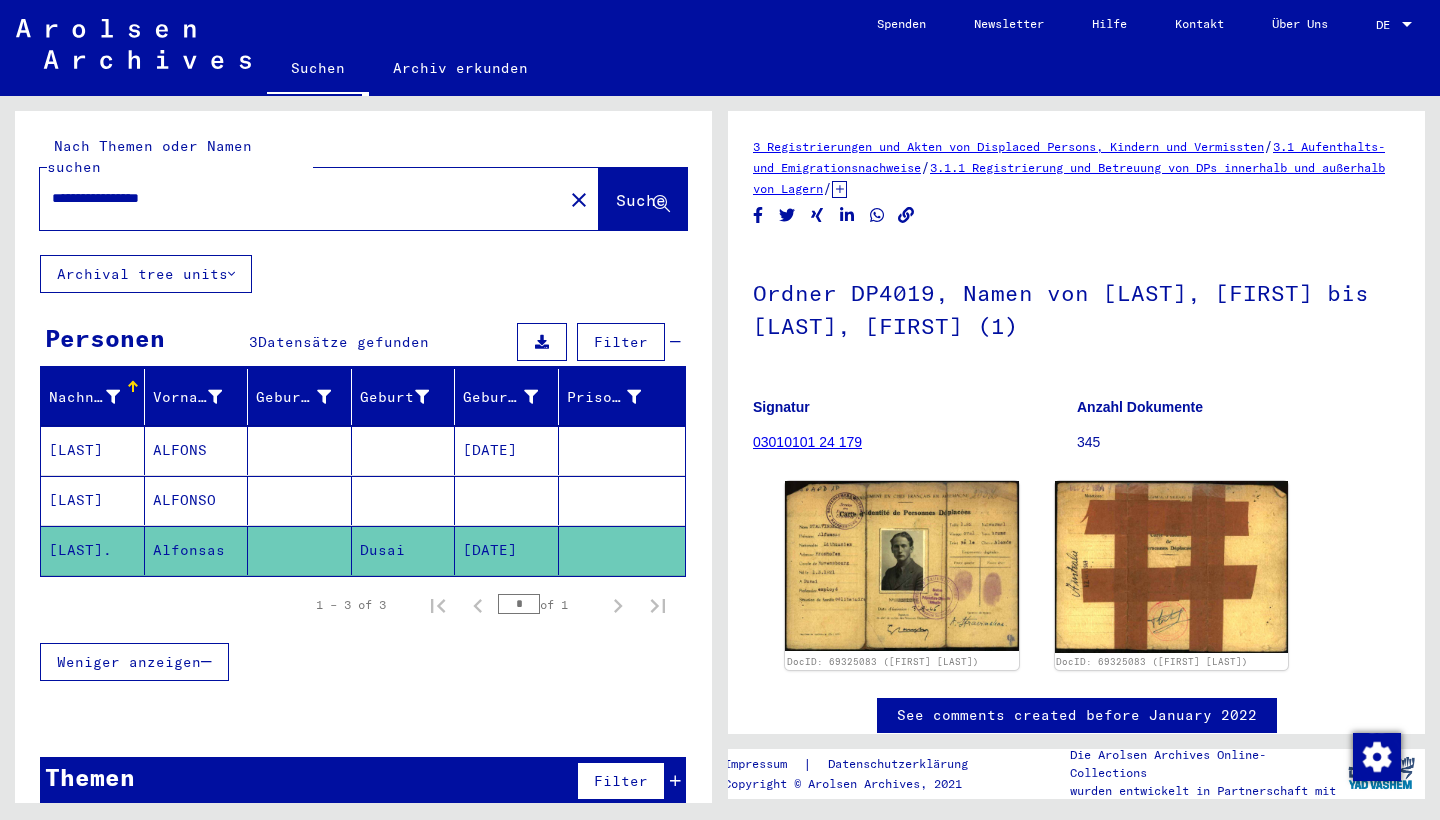 click on "Signatur 03010101 24 179" 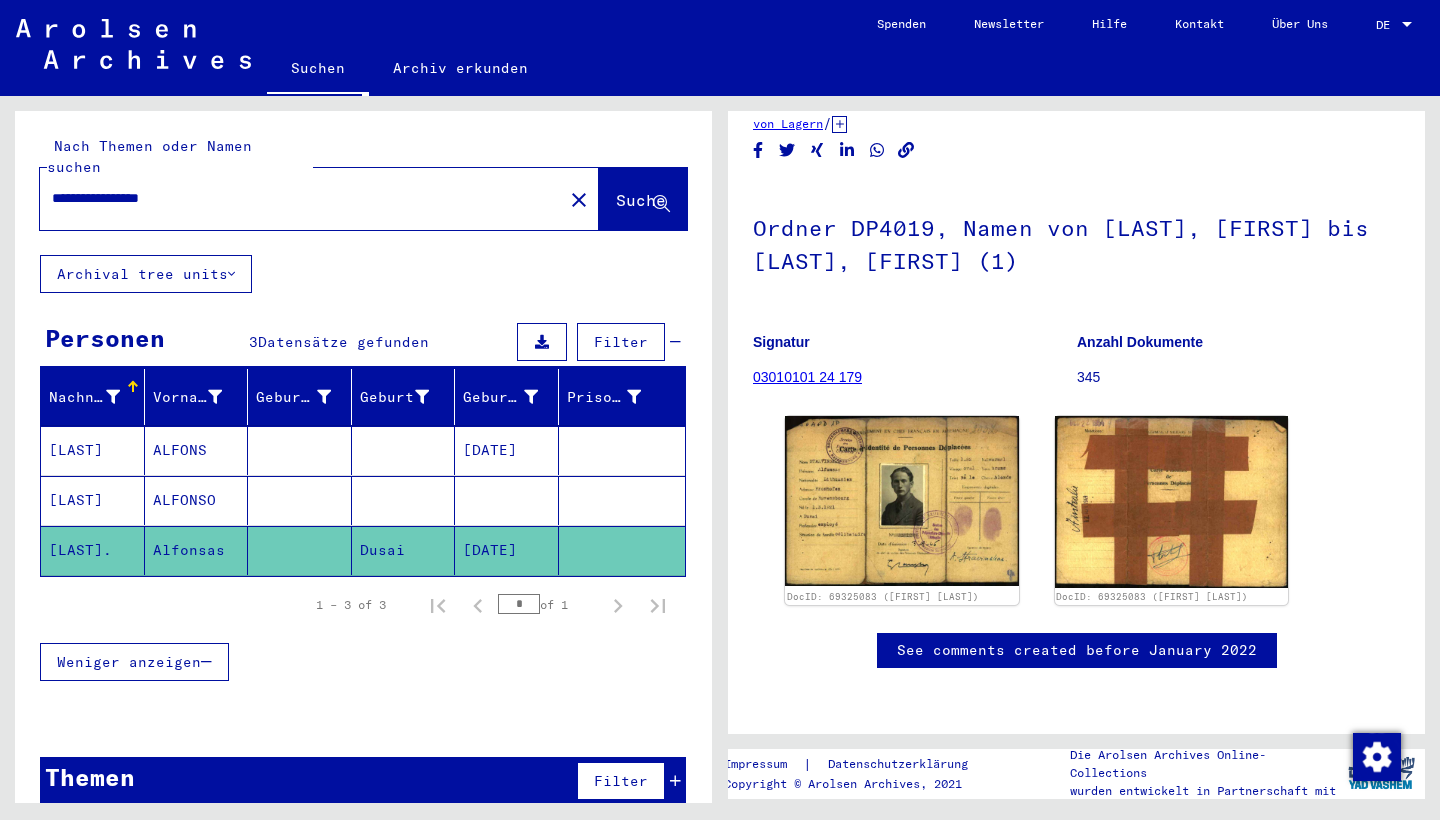 drag, startPoint x: 271, startPoint y: 190, endPoint x: 4, endPoint y: 81, distance: 288.3921 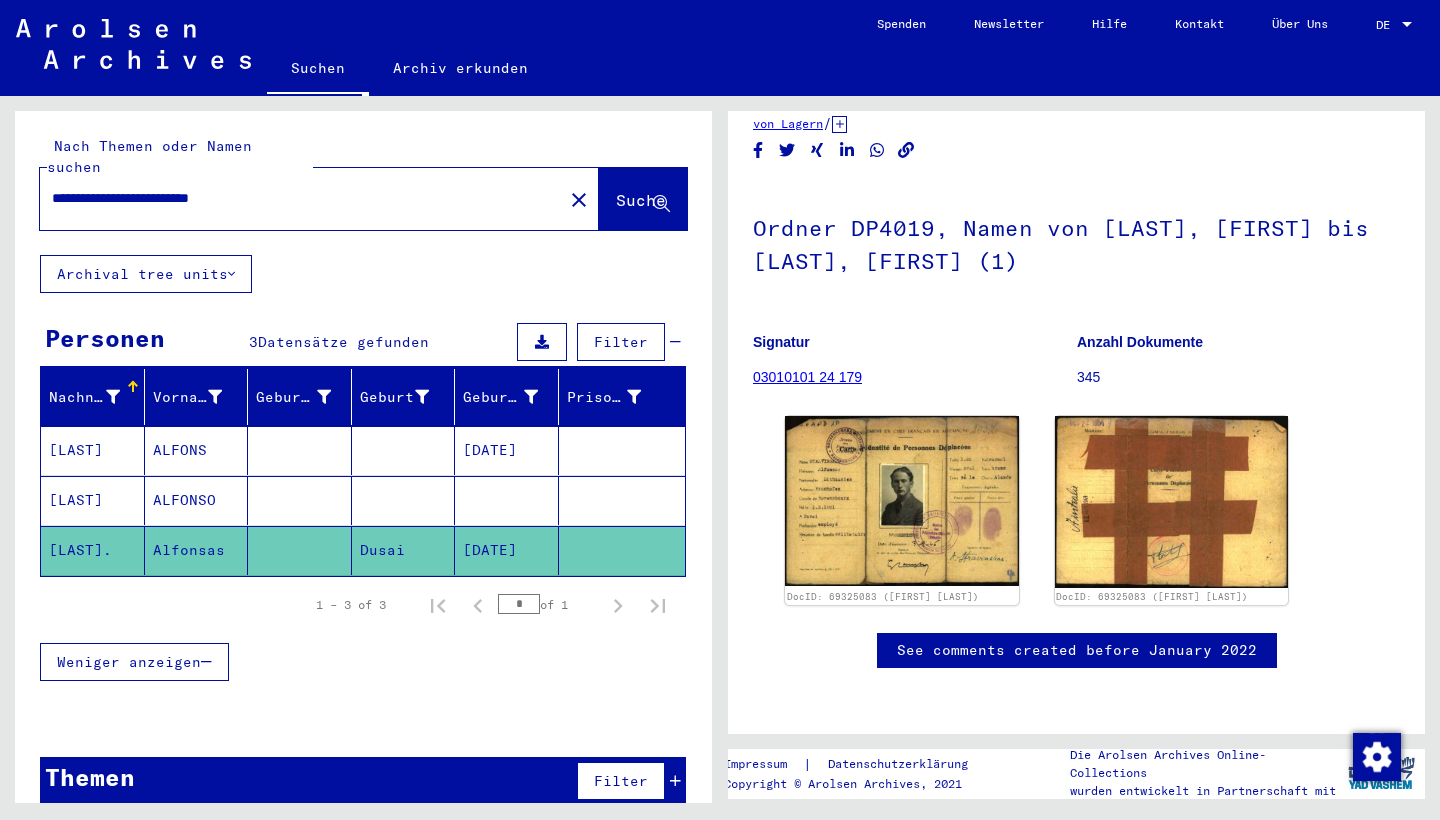 type on "**********" 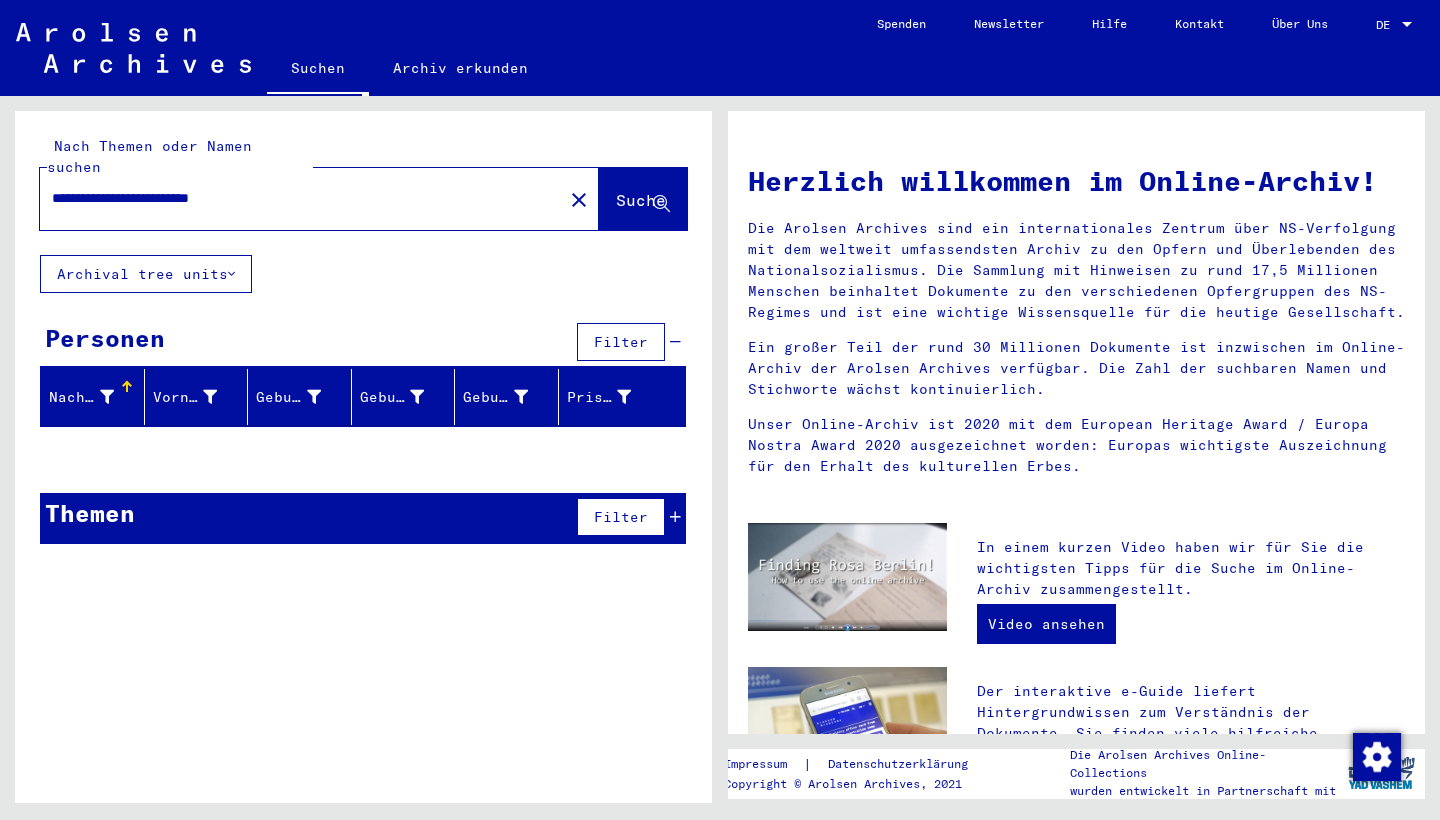 drag, startPoint x: 287, startPoint y: 177, endPoint x: 0, endPoint y: 70, distance: 306.29724 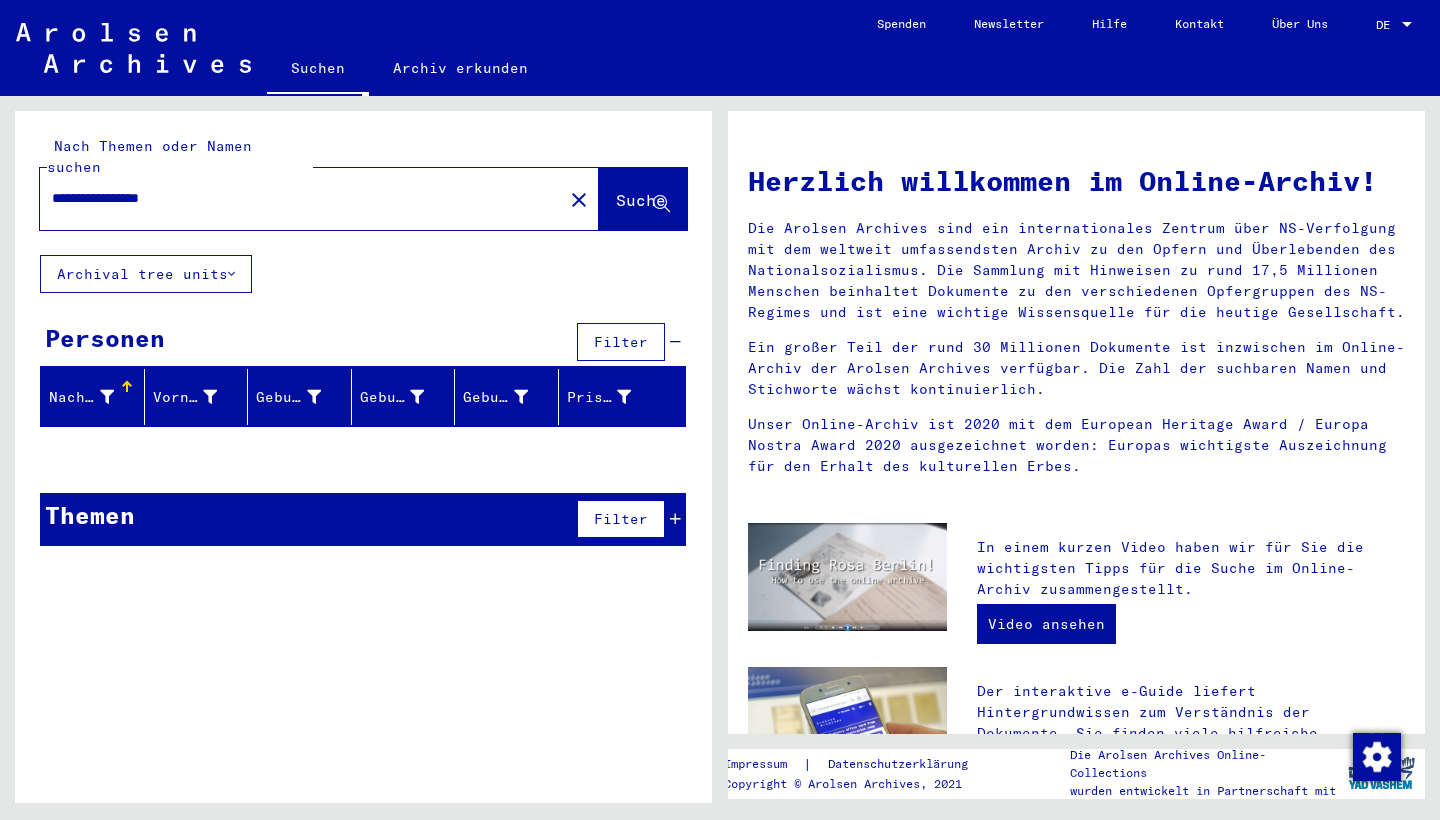 click on "**********" at bounding box center (295, 198) 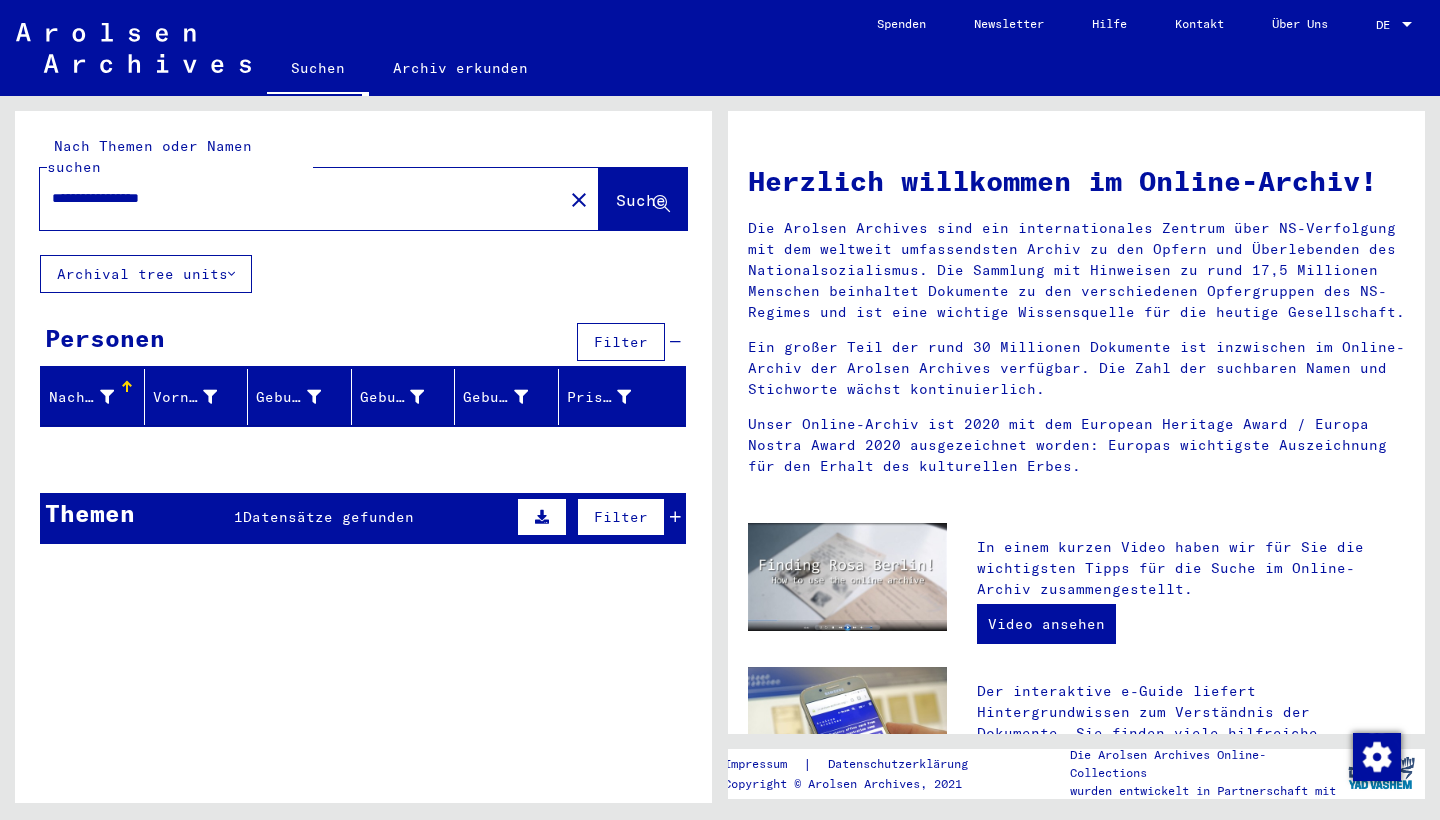 click on "**********" at bounding box center [295, 198] 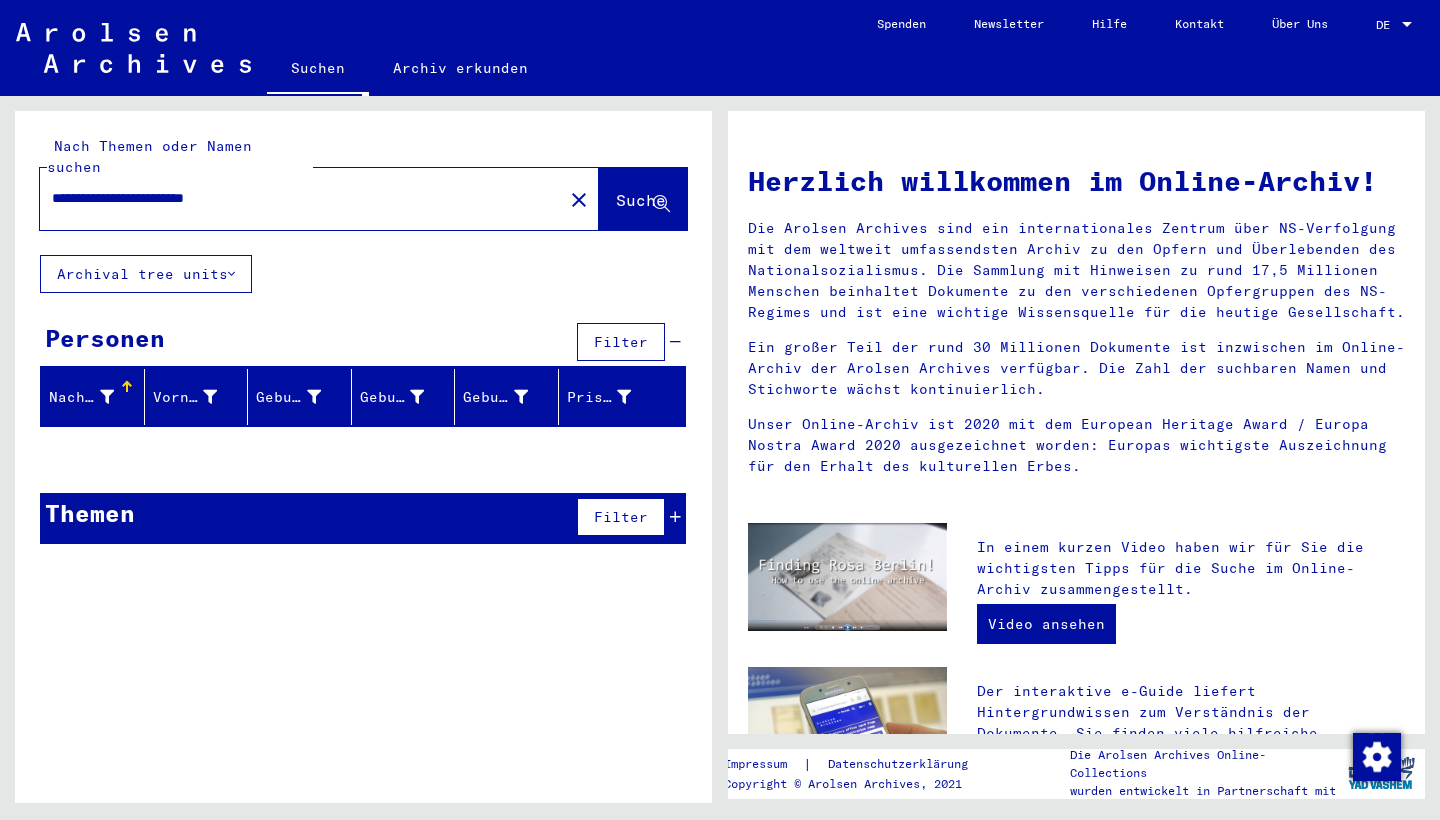 click on "**********" at bounding box center (295, 198) 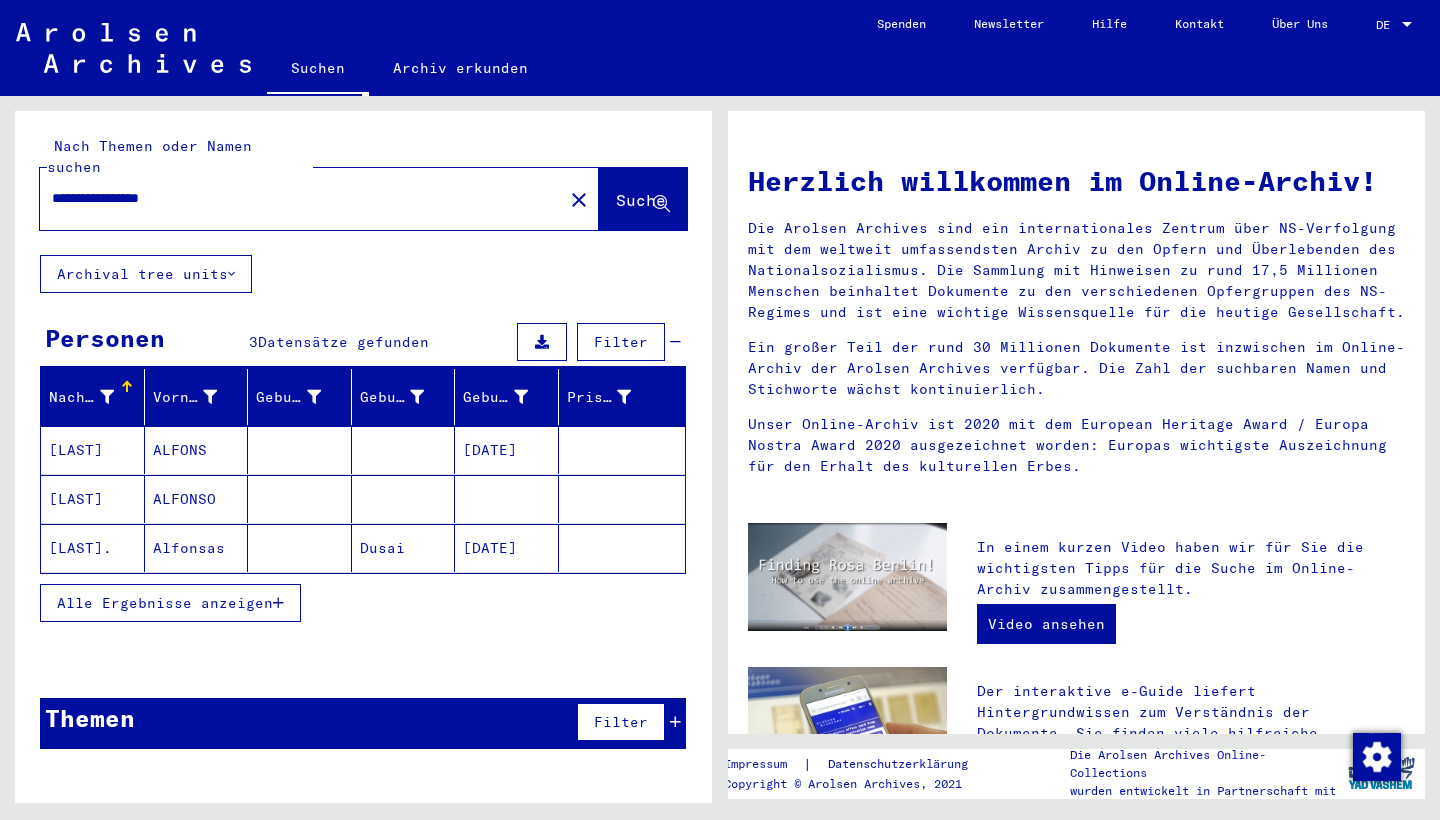 click on "**********" at bounding box center [295, 198] 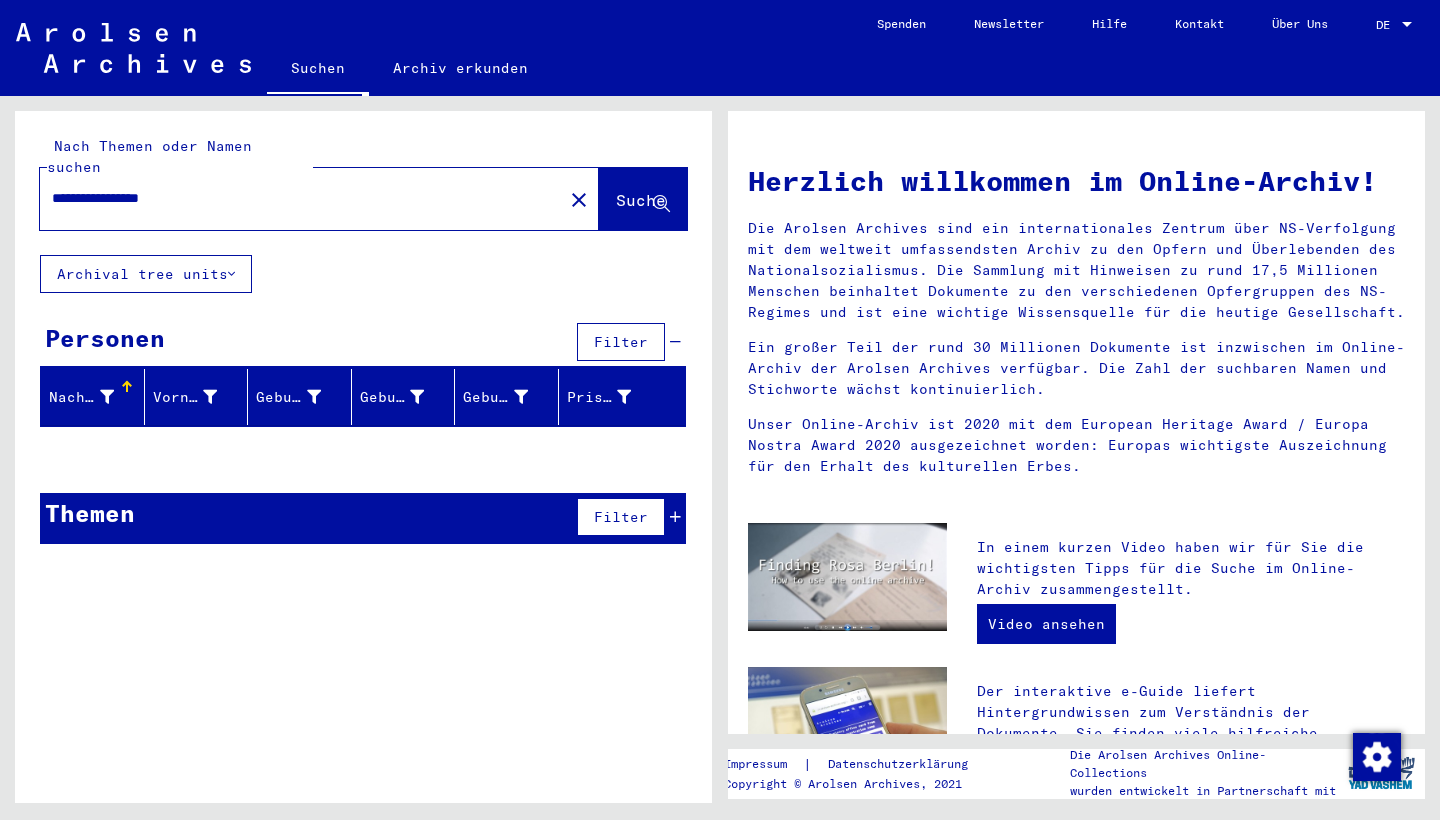 click on "**********" at bounding box center (295, 198) 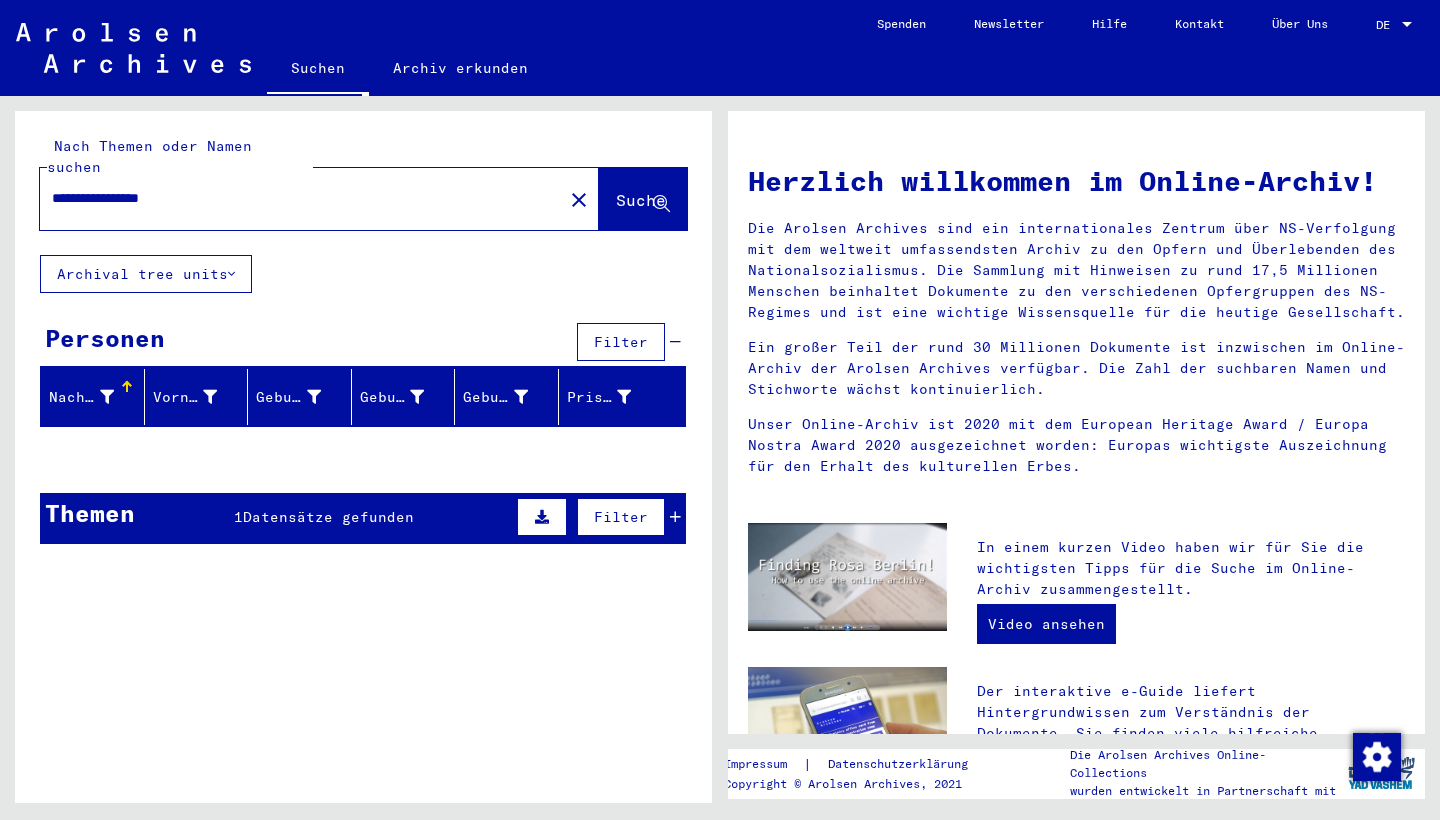 click on "**********" at bounding box center [295, 198] 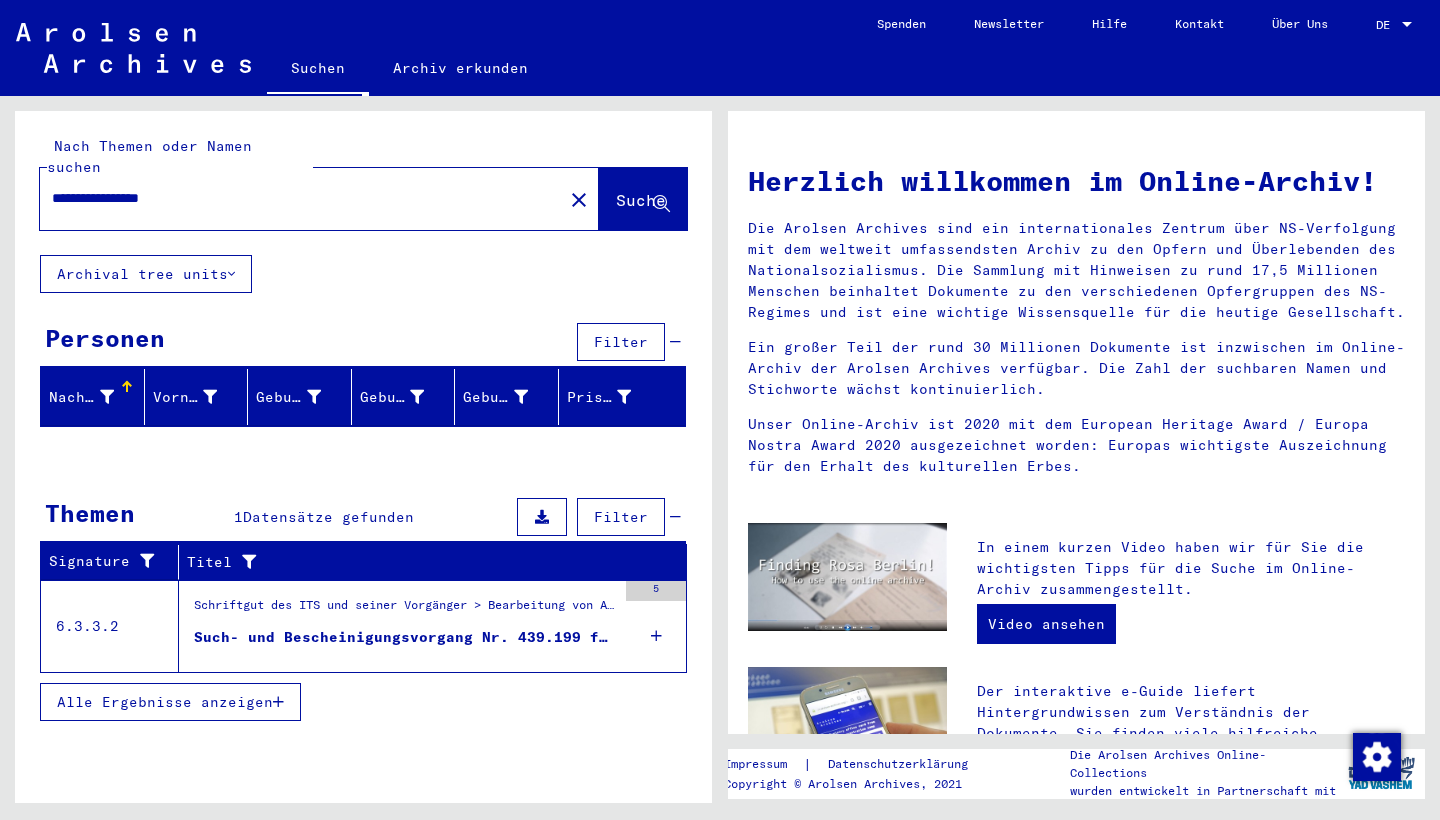click on "Such- und Bescheinigungsvorgang Nr. 439.199 für [LAST], [FIRST] geboren [DATE]" at bounding box center [405, 637] 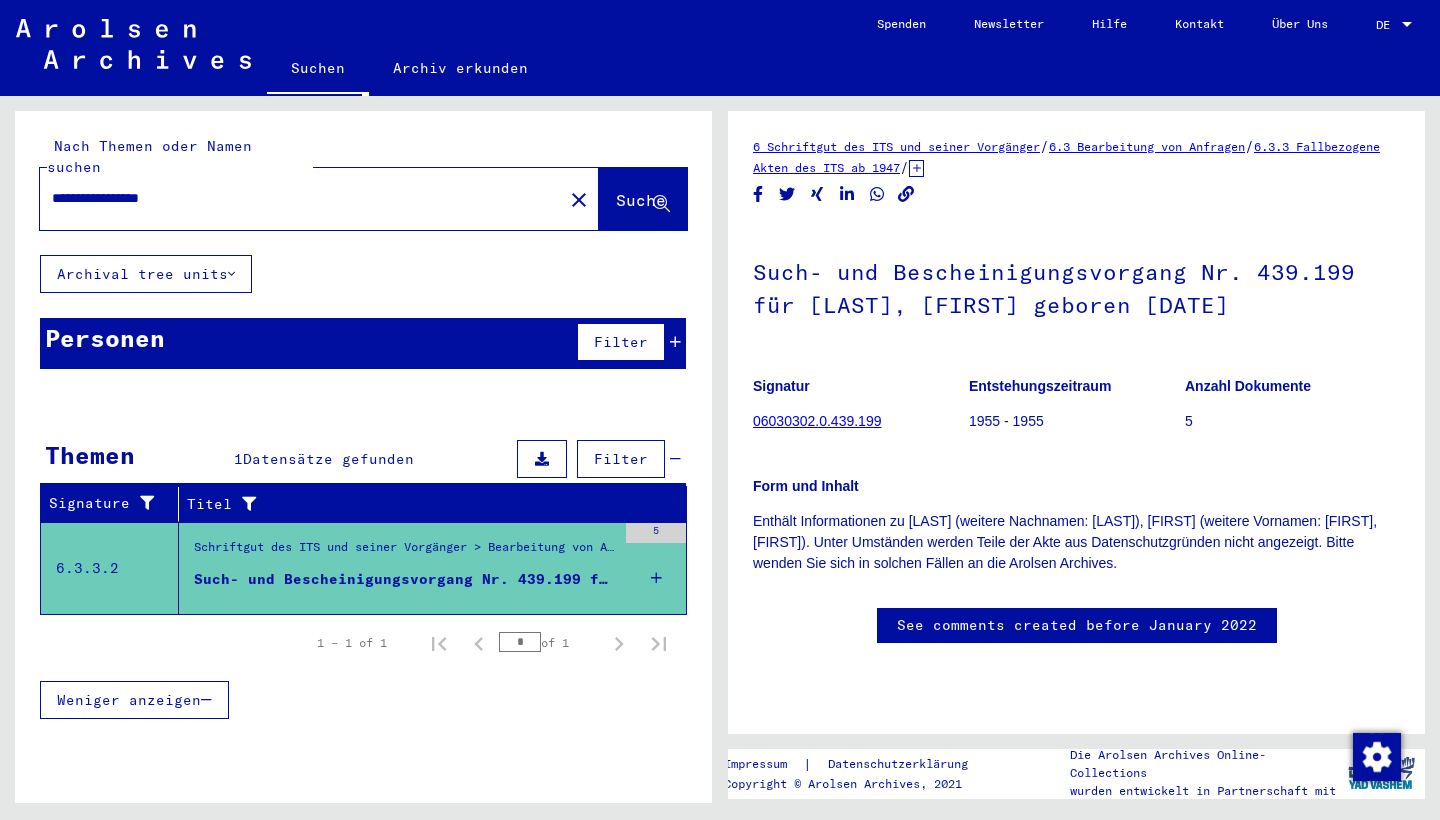 click on "Schriftgut des ITS und seiner Vorgänger   /   6.3 Bearbeitung von Anfragen   /   6.3.3 Fallbezogene Akten des ITS ab 1947   /   6.3.3.2 T/D-Fallablage   /   Such- und Bescheinigungsvorgänge mit den (T/D-) Nummern von 250.000 bis 499.999   /   Such- und Bescheinigungsvorgänge mit den (T/D-) Nummern von 439.000 bis 439.499   /  Such- und Bescheinigungsvorgang Nr. 439.199 für [LAST], [FIRST] geboren [DATE]  Signatur 06030302.0.439.199 Entstehungszeitraum 1955 - 1955 Anzahl Dokumente 5 Form und Inhalt Enthält Informationen zu [LAST] (weitere Nachnamen: [LAST]), [FIRST] (weitere Vornamen: [FIRST], [FIRST]). Unter Umständen werden Teile der Akte aus Datenschutzgründen nicht angezeigt. Bitte wenden Sie sich in solchen Fällen an die Arolsen Archives. See comments created before January 2022" 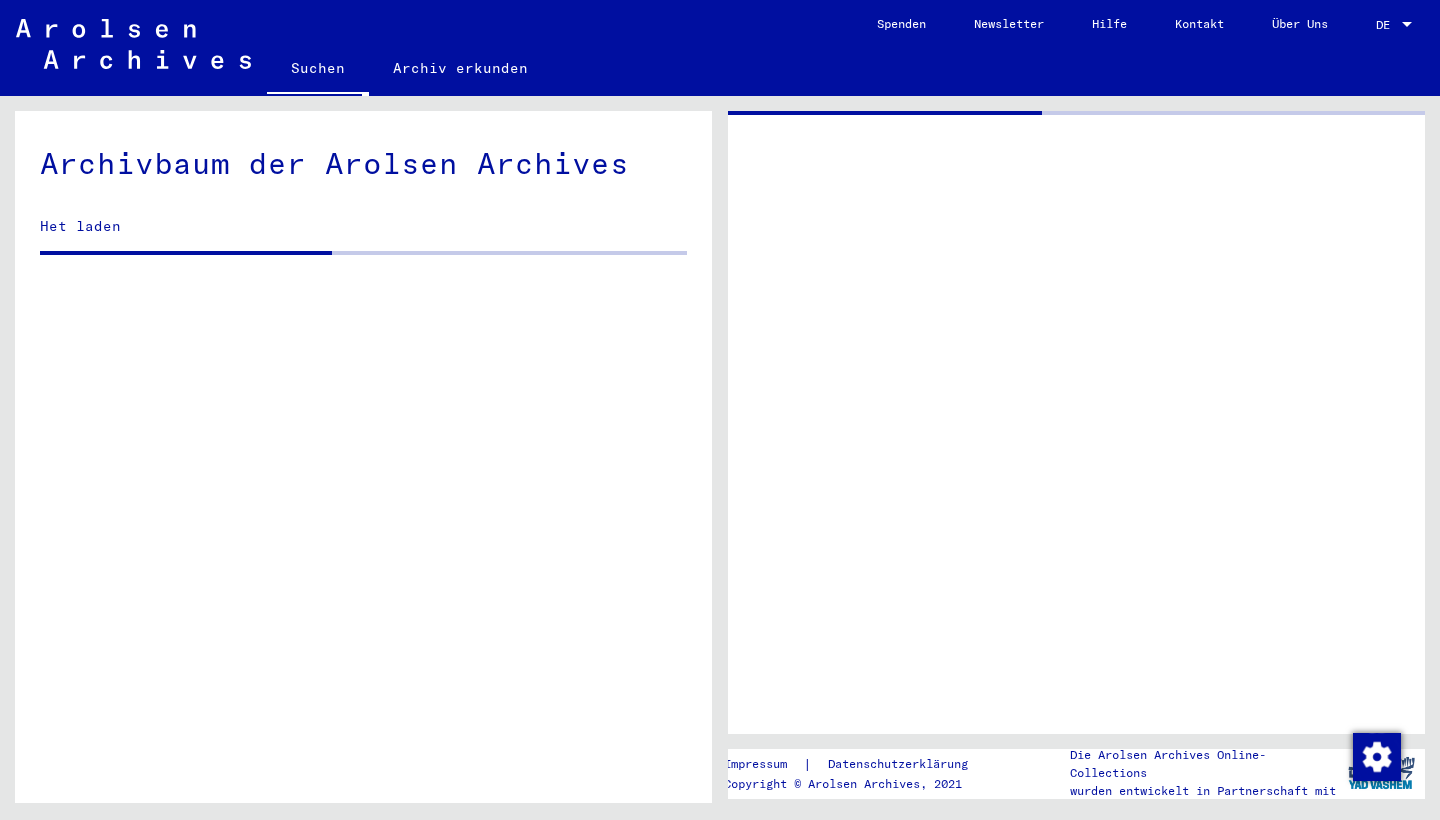 scroll, scrollTop: 538, scrollLeft: 0, axis: vertical 